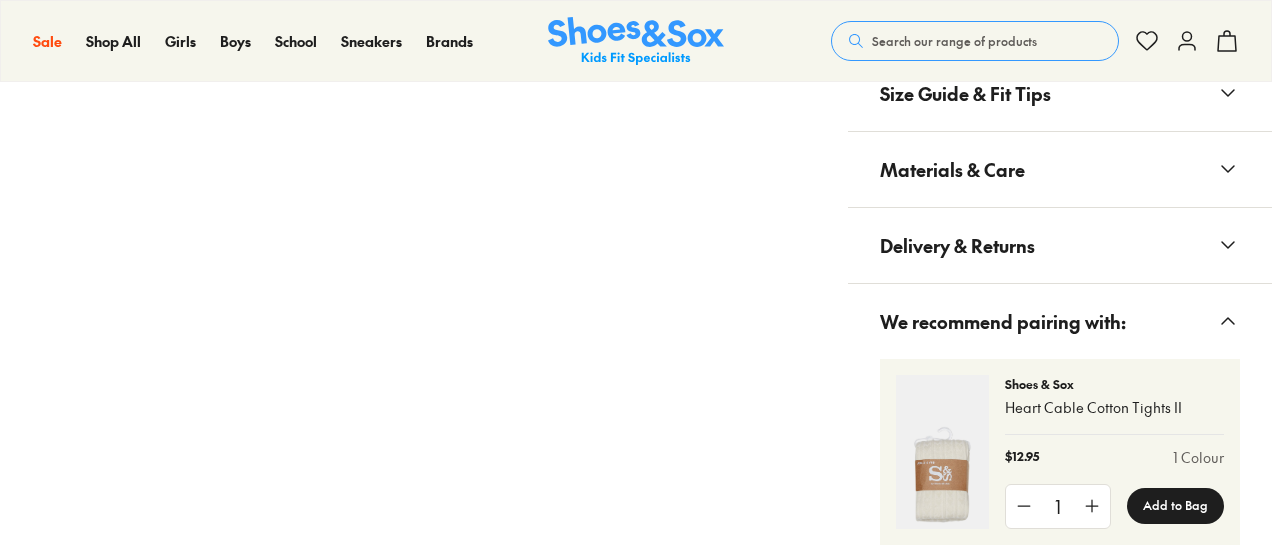 scroll, scrollTop: 1542, scrollLeft: 0, axis: vertical 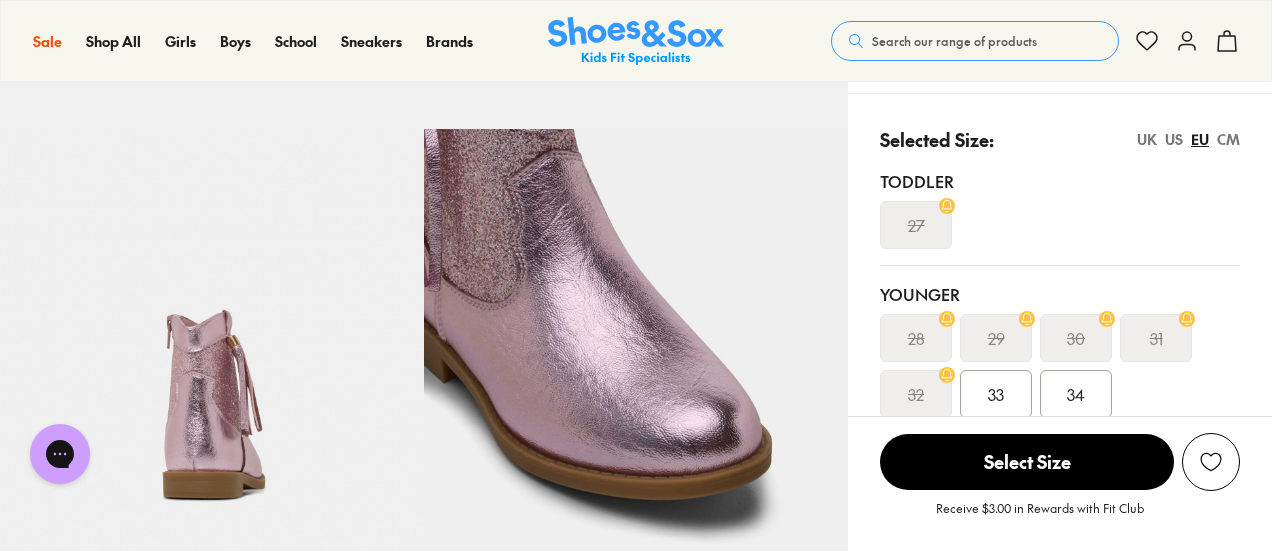 drag, startPoint x: 1275, startPoint y: 201, endPoint x: 1261, endPoint y: 97, distance: 104.93808 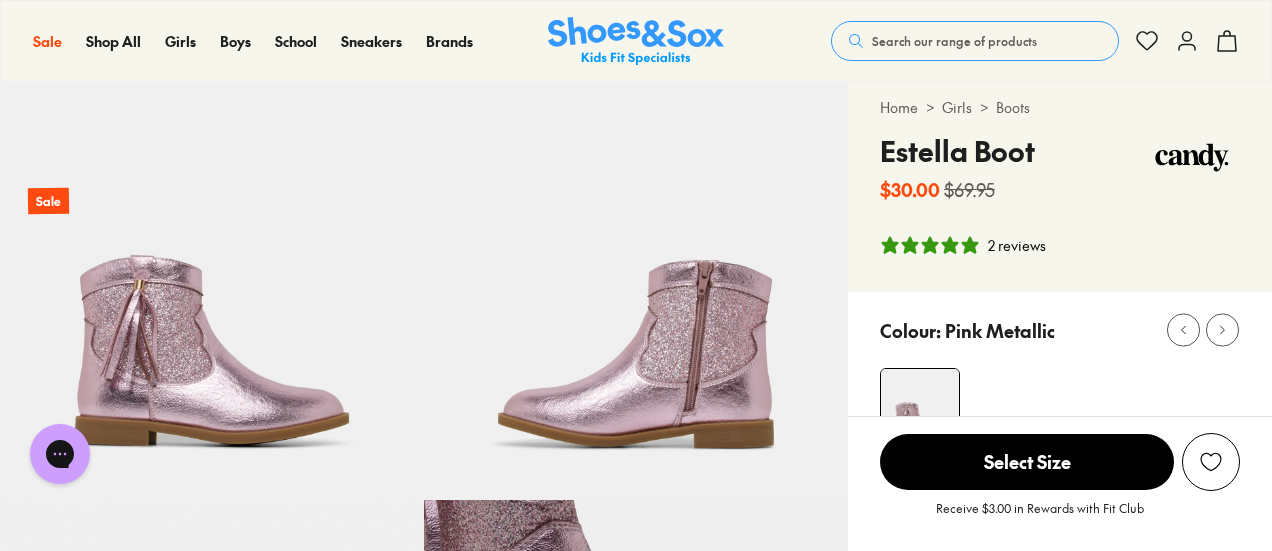 scroll, scrollTop: 0, scrollLeft: 0, axis: both 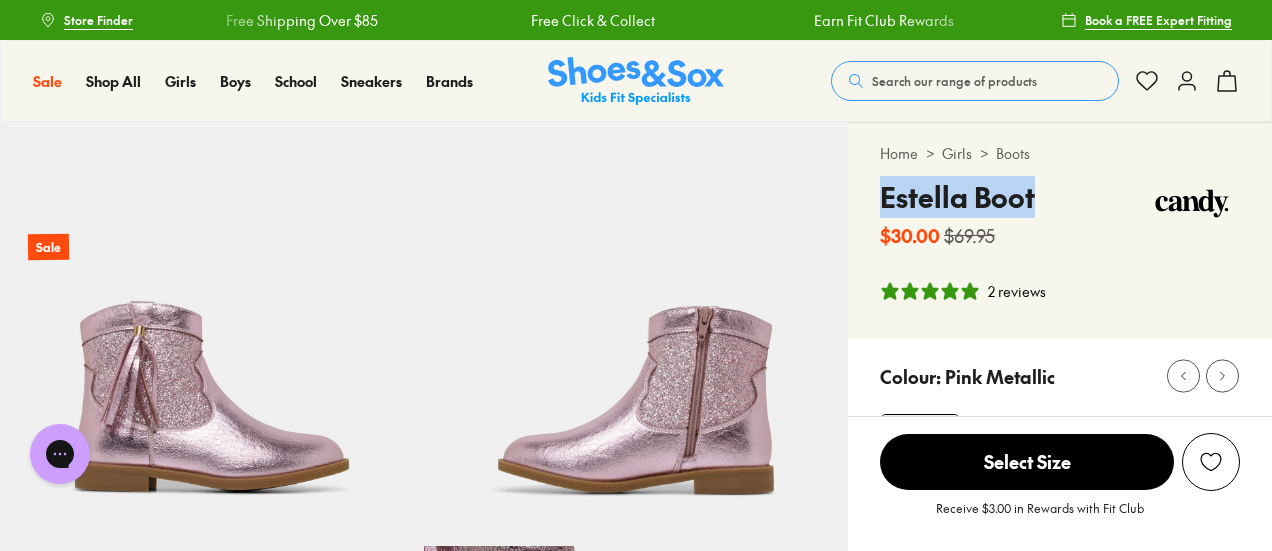drag, startPoint x: 1036, startPoint y: 199, endPoint x: 876, endPoint y: 193, distance: 160.11246 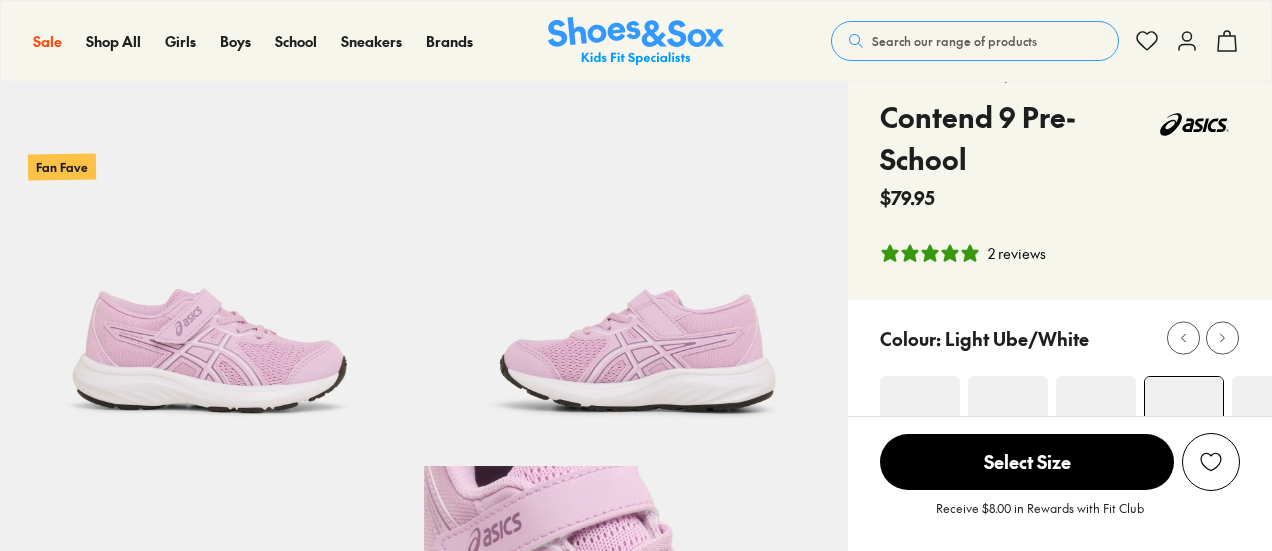 scroll, scrollTop: 160, scrollLeft: 0, axis: vertical 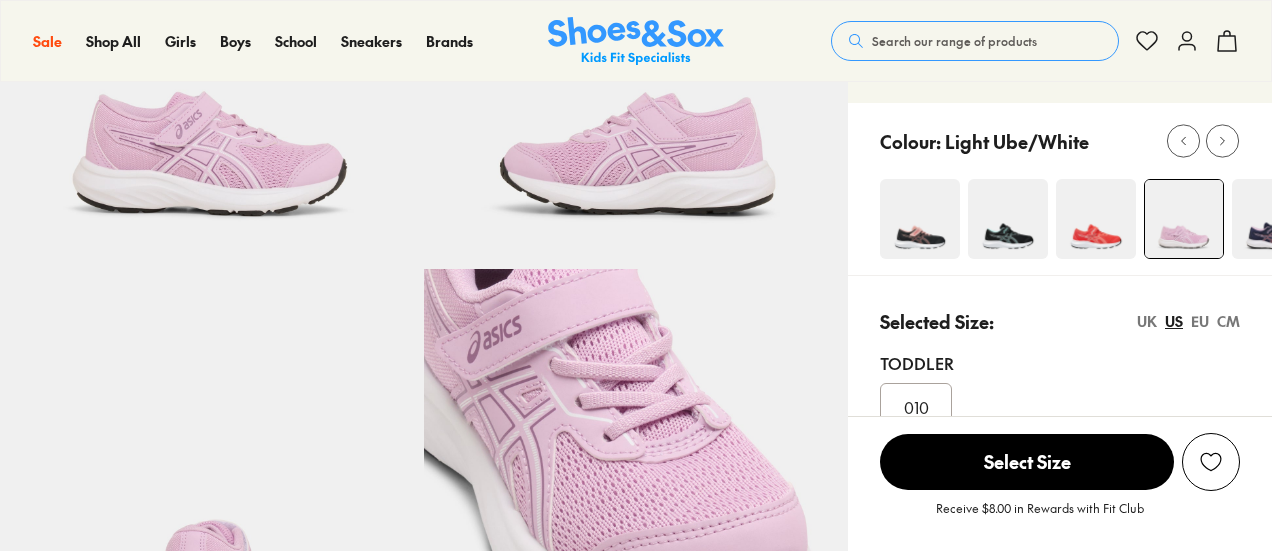 select on "*" 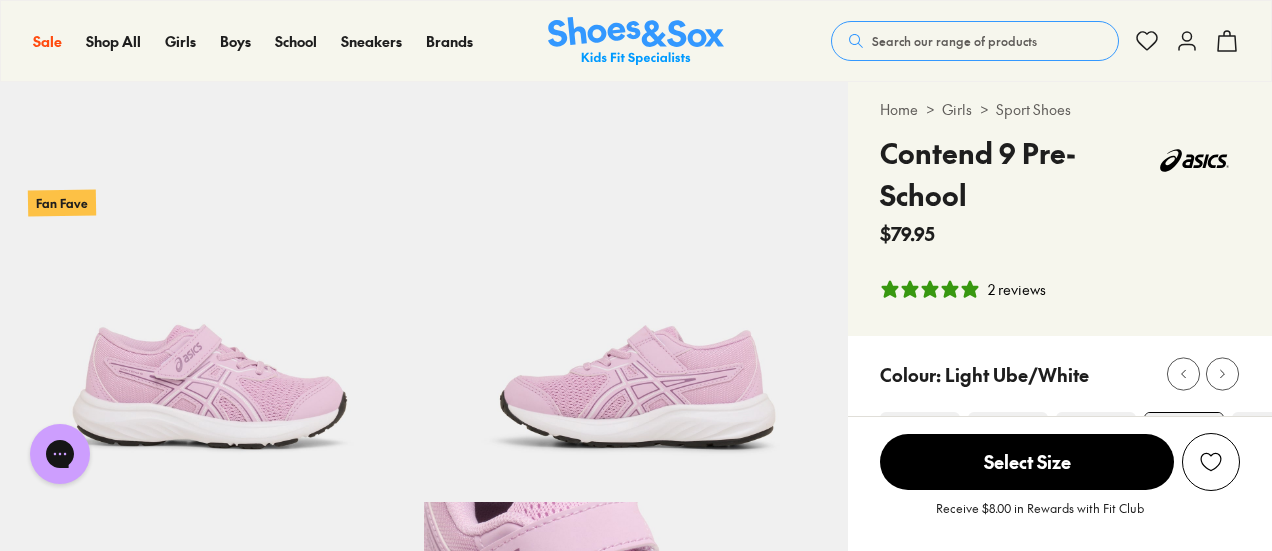 scroll, scrollTop: 41, scrollLeft: 0, axis: vertical 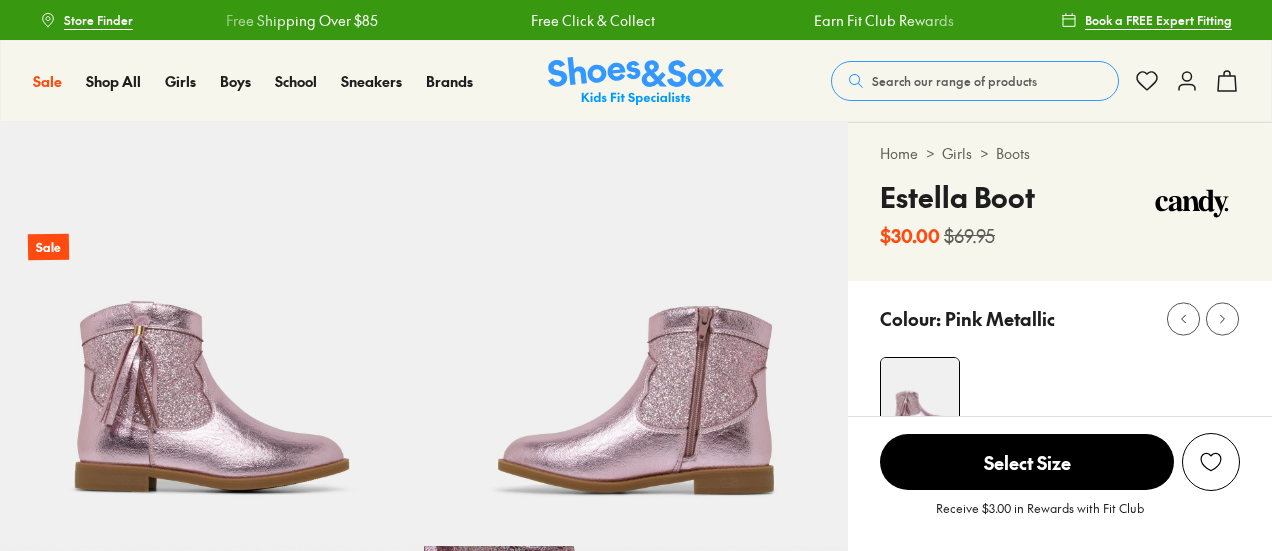 select on "*" 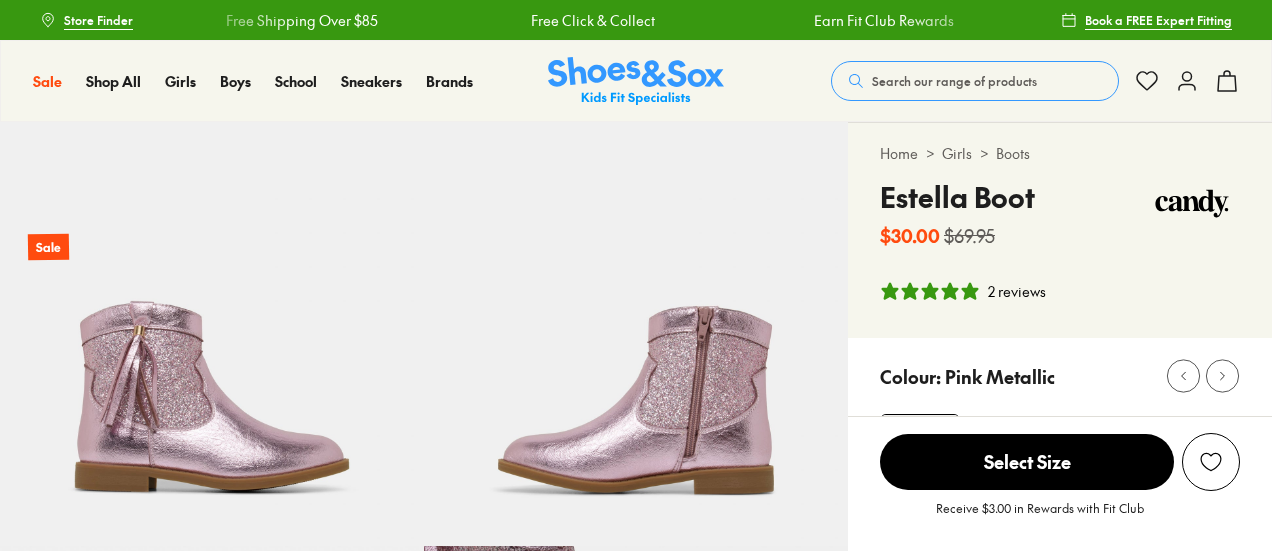 scroll, scrollTop: 0, scrollLeft: 0, axis: both 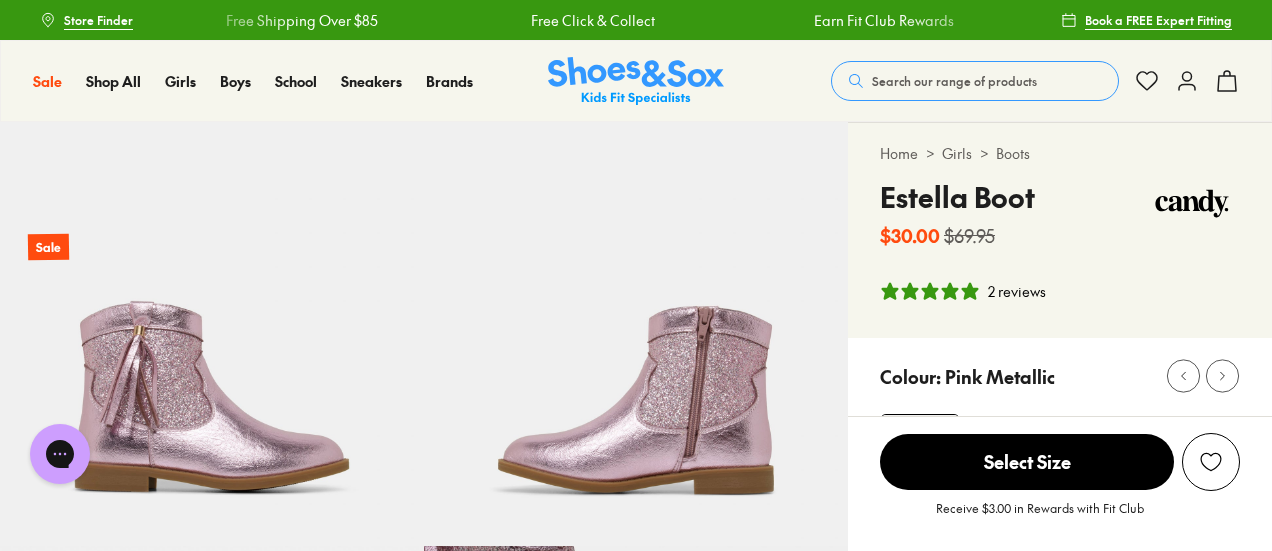 click on "Boots" at bounding box center (1013, 153) 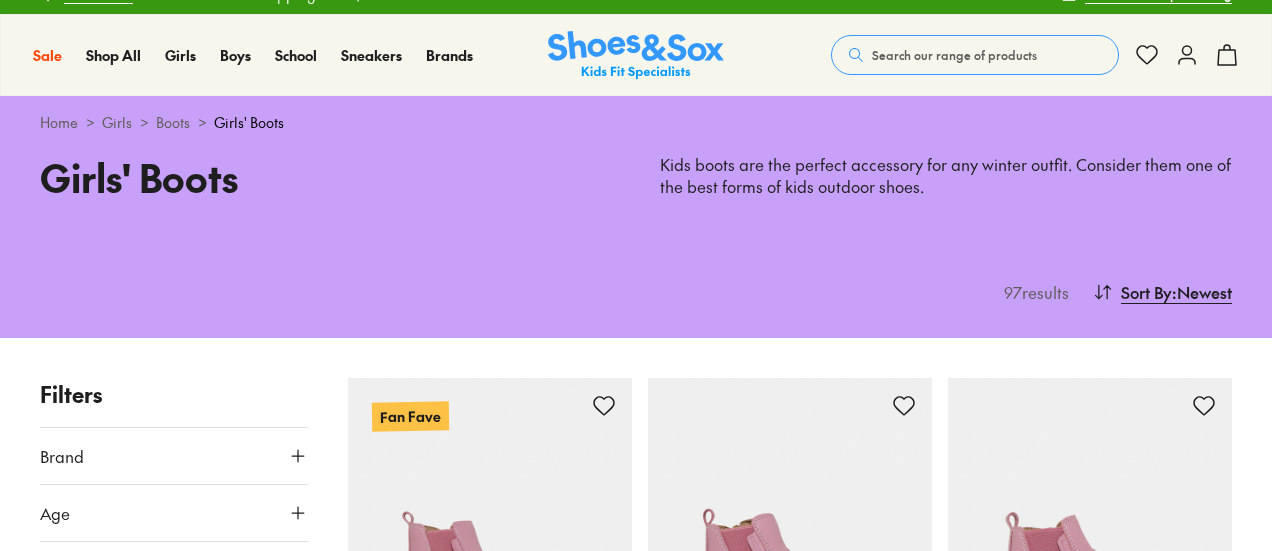 scroll, scrollTop: 40, scrollLeft: 0, axis: vertical 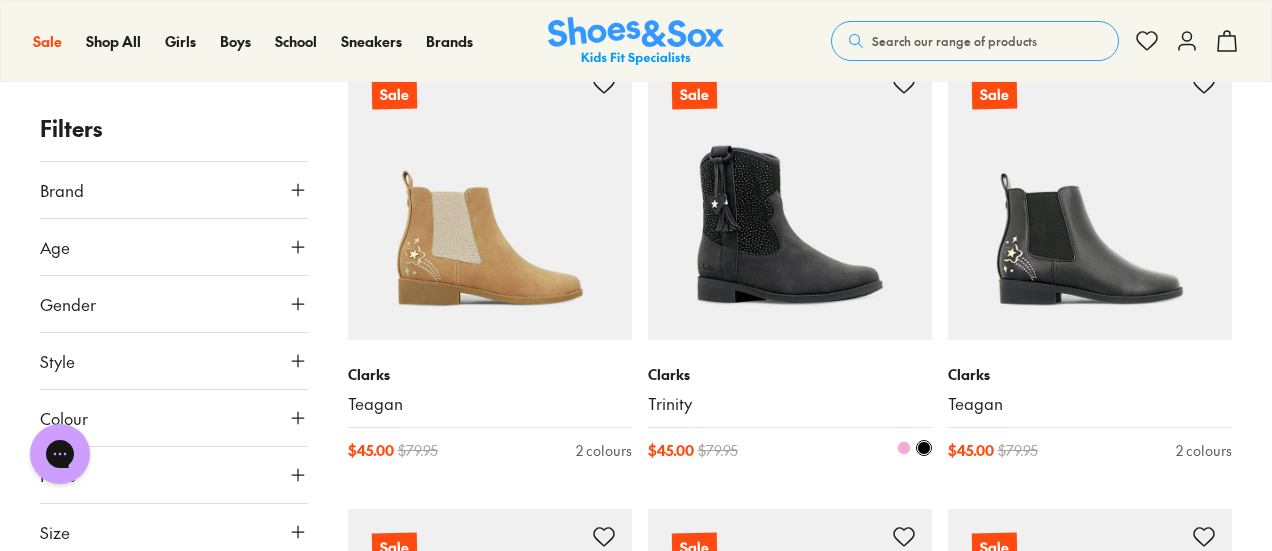 click at bounding box center (790, 198) 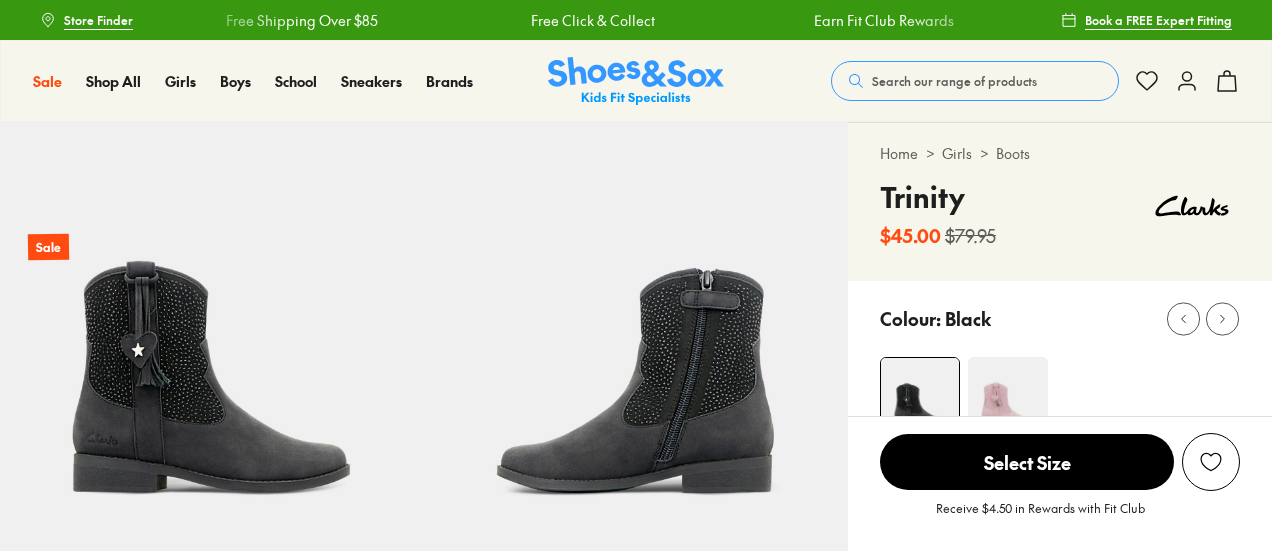 scroll, scrollTop: 40, scrollLeft: 0, axis: vertical 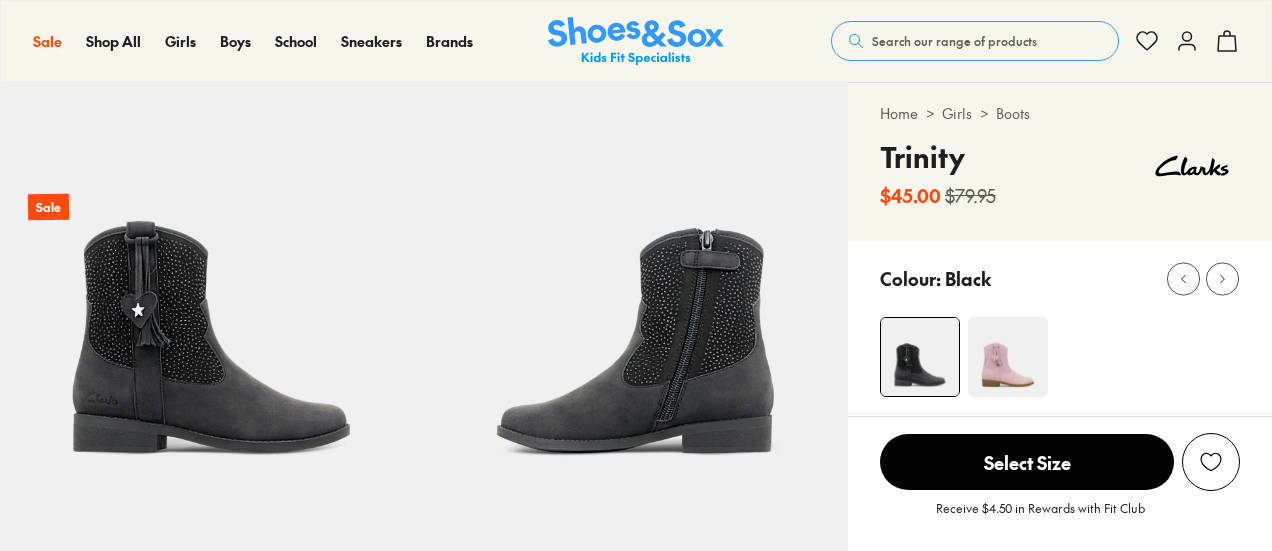 select on "*" 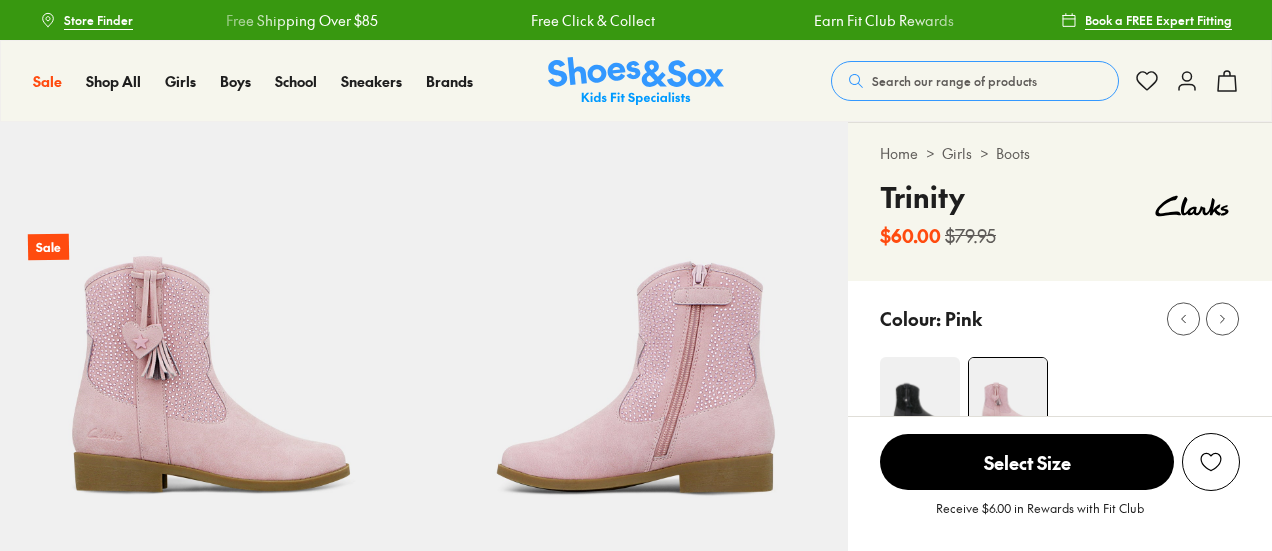 scroll, scrollTop: 0, scrollLeft: 0, axis: both 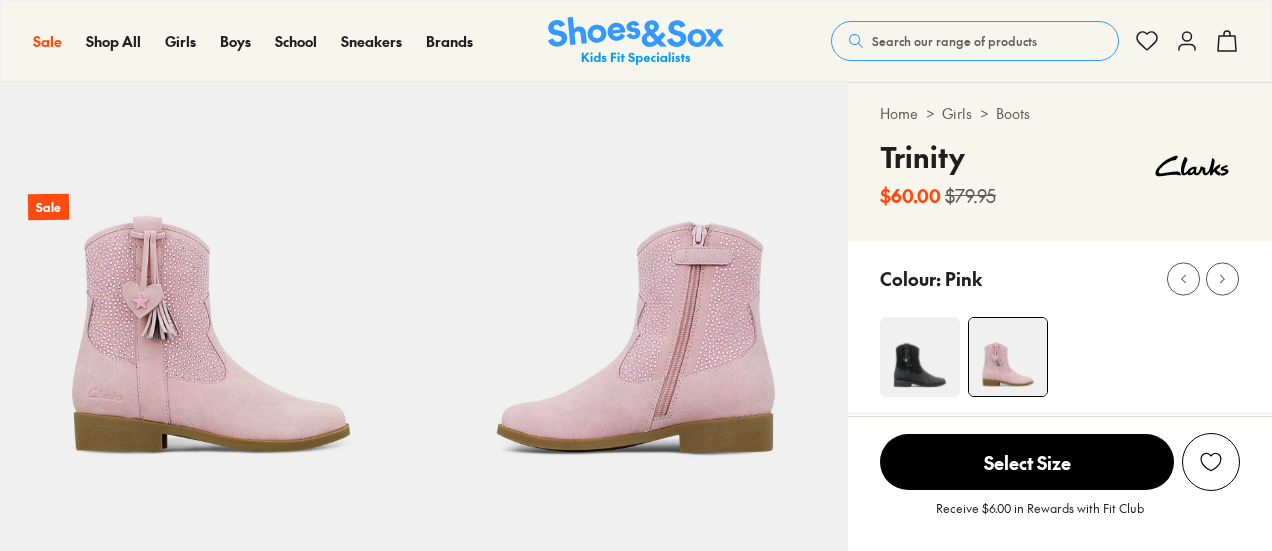 select on "*" 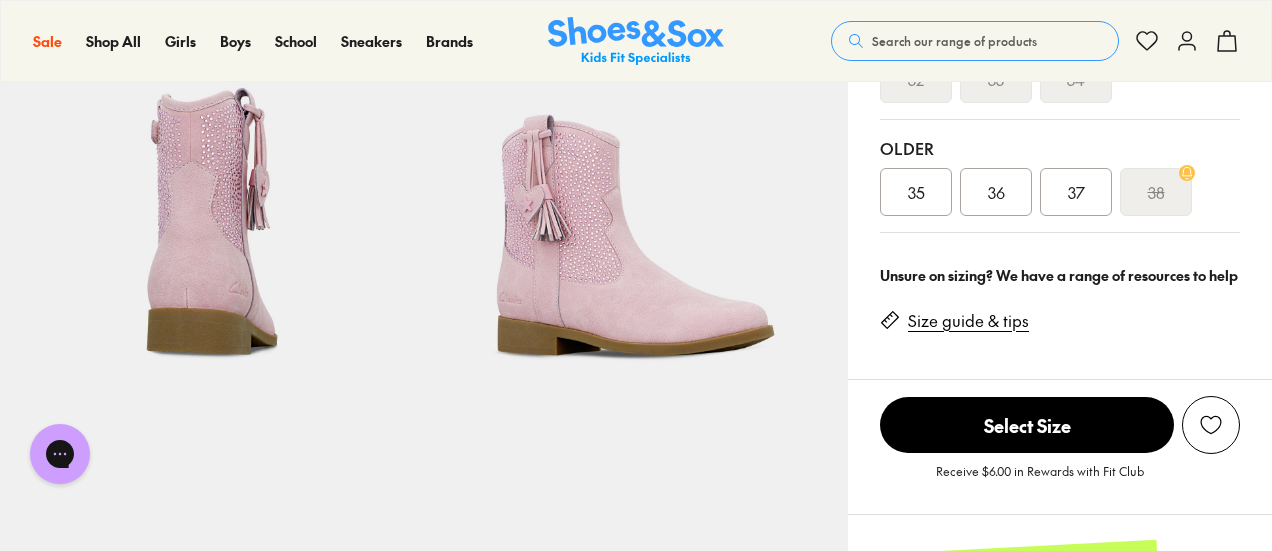 scroll, scrollTop: 520, scrollLeft: 0, axis: vertical 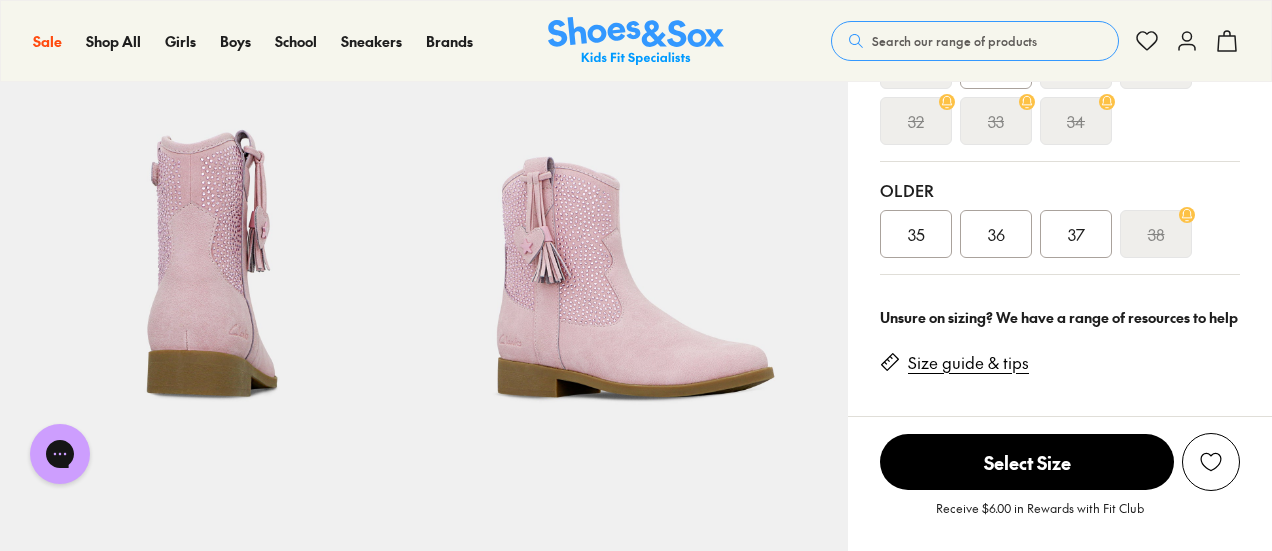click on "Size guide & tips" at bounding box center (968, 363) 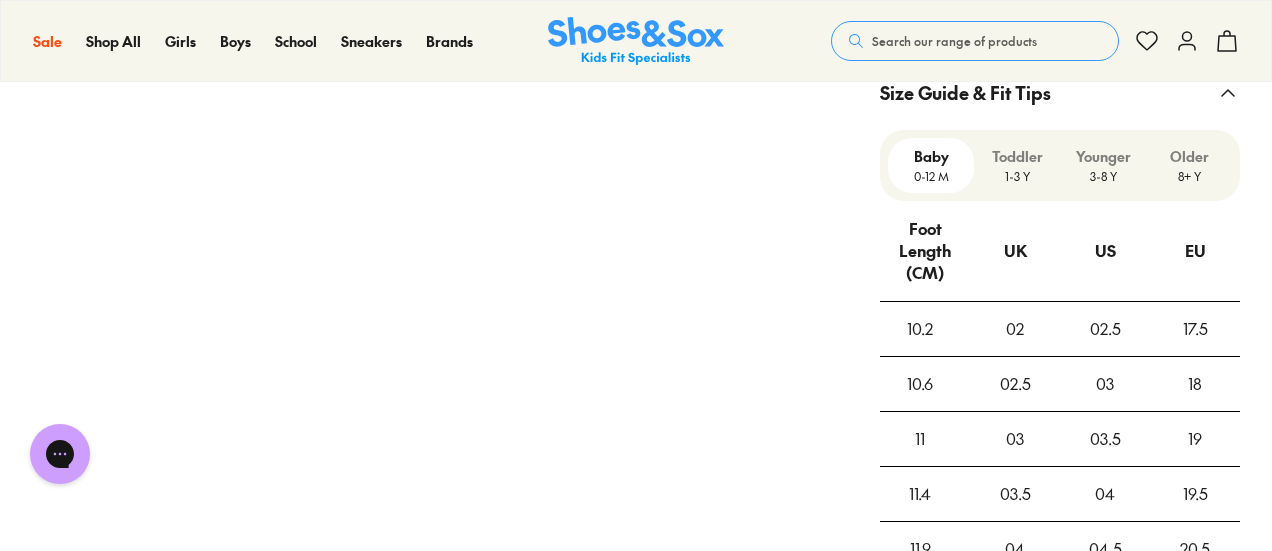 scroll, scrollTop: 1442, scrollLeft: 0, axis: vertical 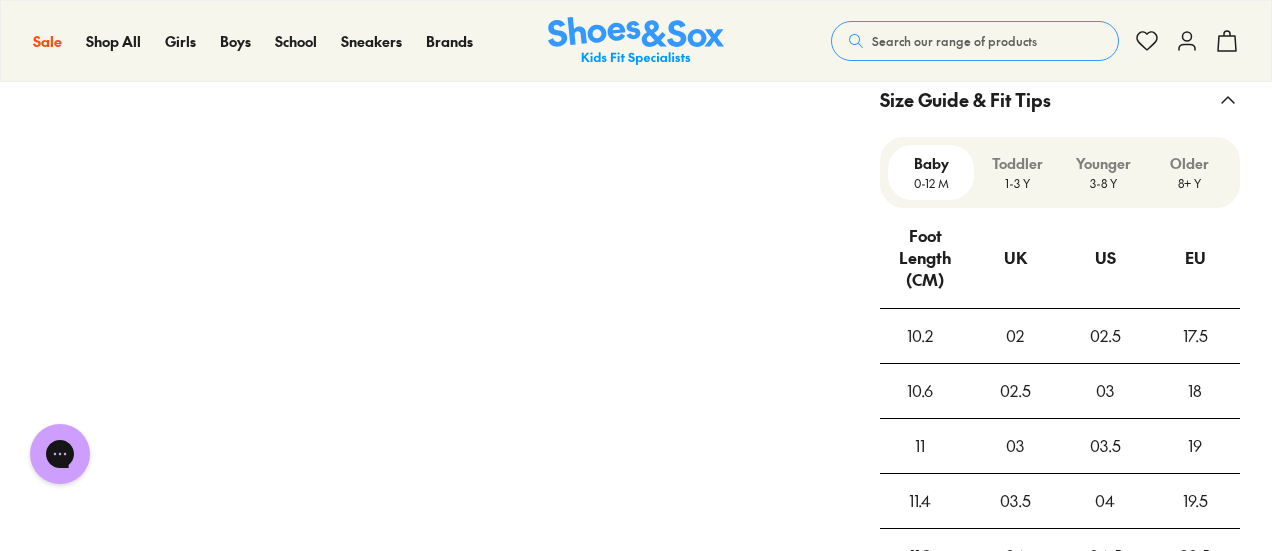 click on "3-8 Y" at bounding box center [1103, 183] 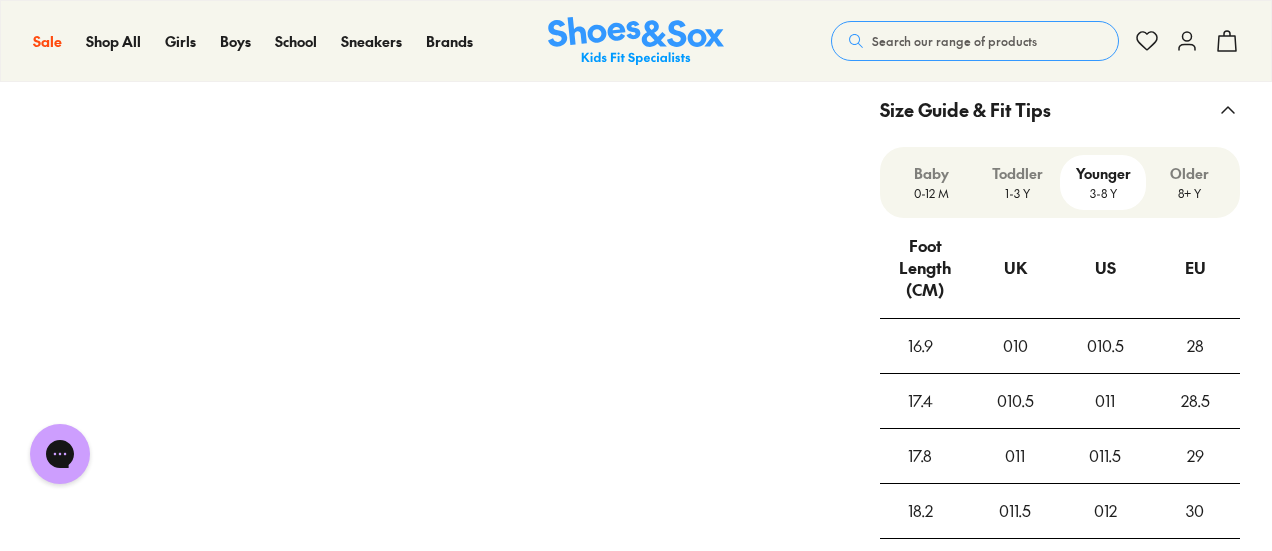 scroll, scrollTop: 1379, scrollLeft: 0, axis: vertical 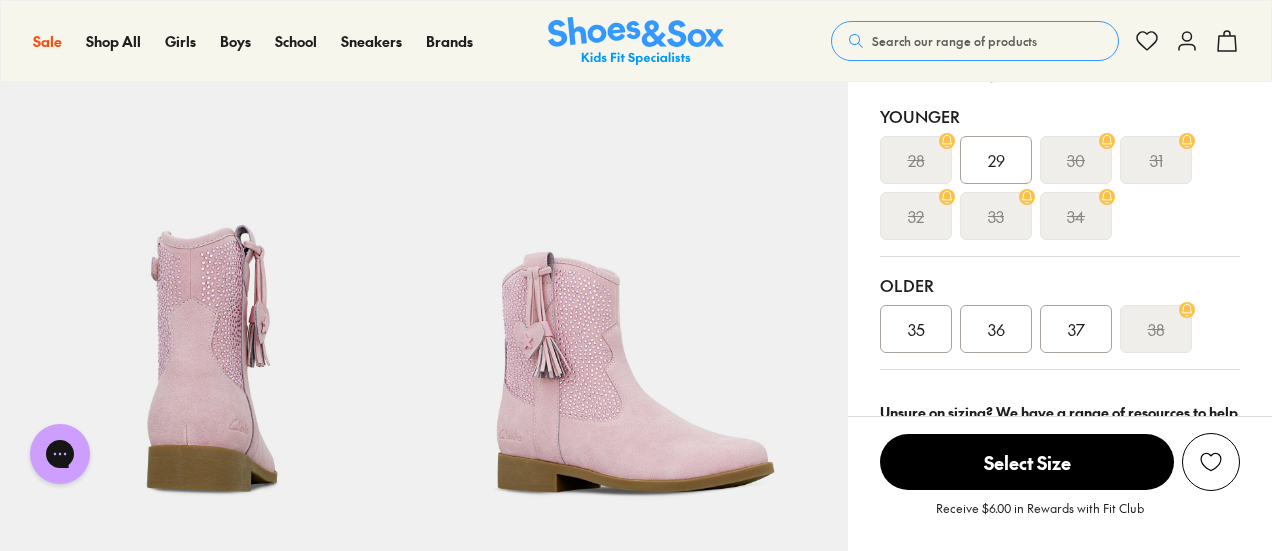 click on "Sale
Sale
Shop All
20% Off Crocs
School on Sale
Up to 40% Off Sale
25% Off Waterbottles
$5 Toys
Shop All Sale
Girls
Girls
Shop All
Sneakers
School" at bounding box center (636, 41) 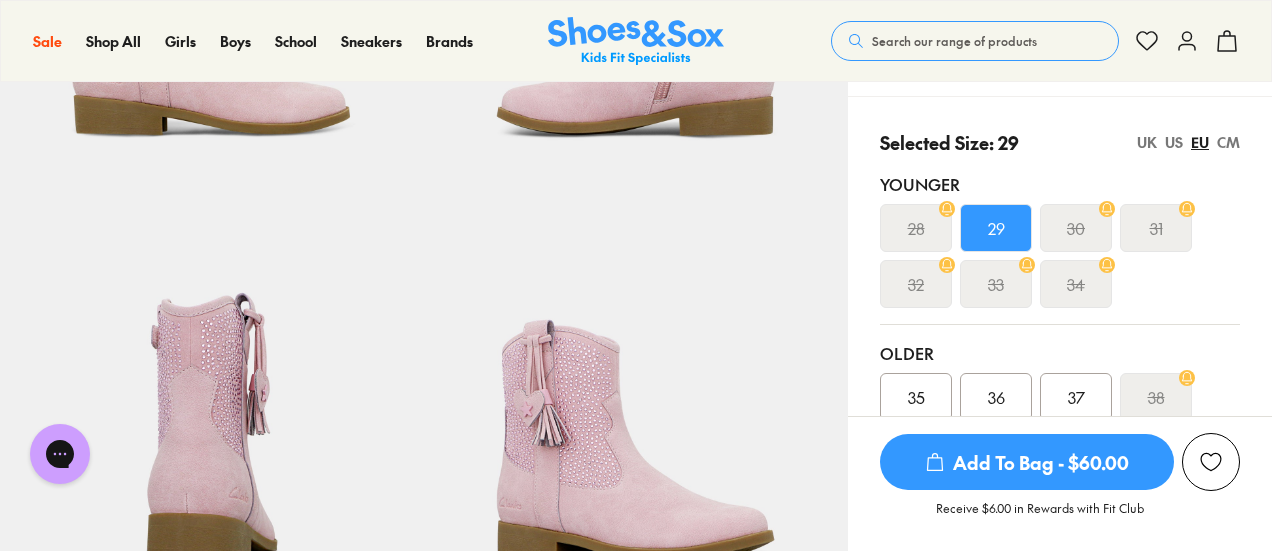 scroll, scrollTop: 381, scrollLeft: 0, axis: vertical 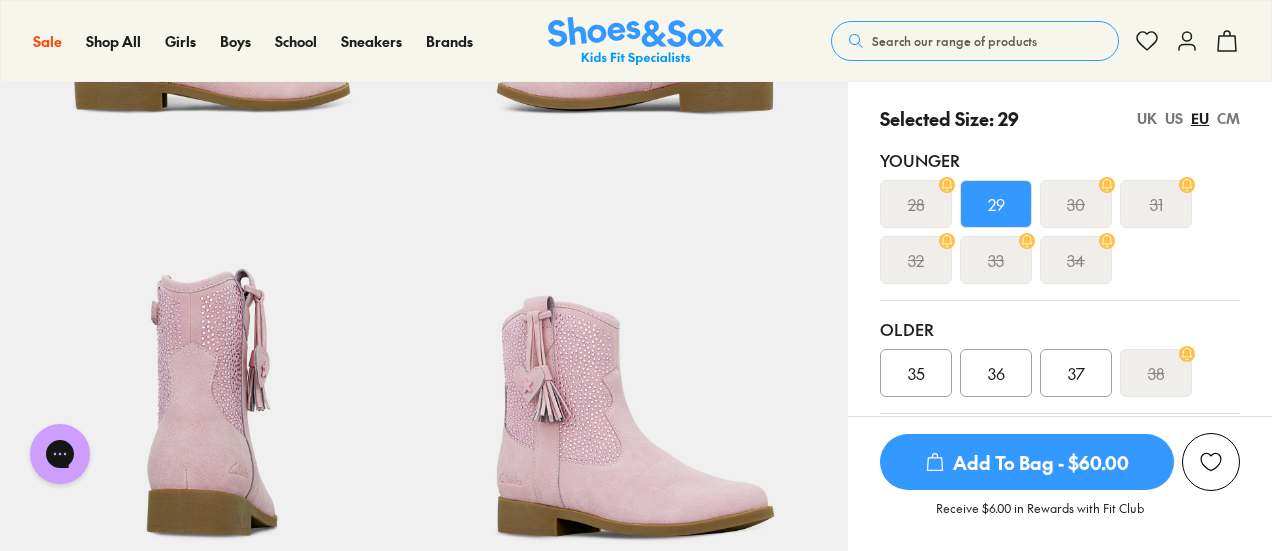 click on "Add To Bag - $60.00" at bounding box center [1027, 462] 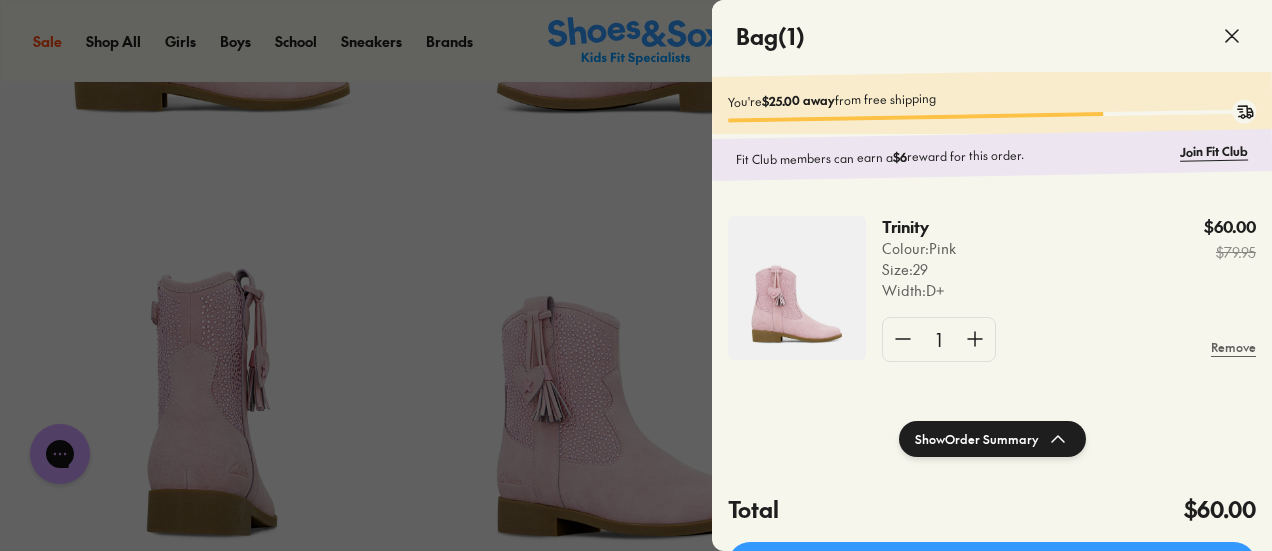 click 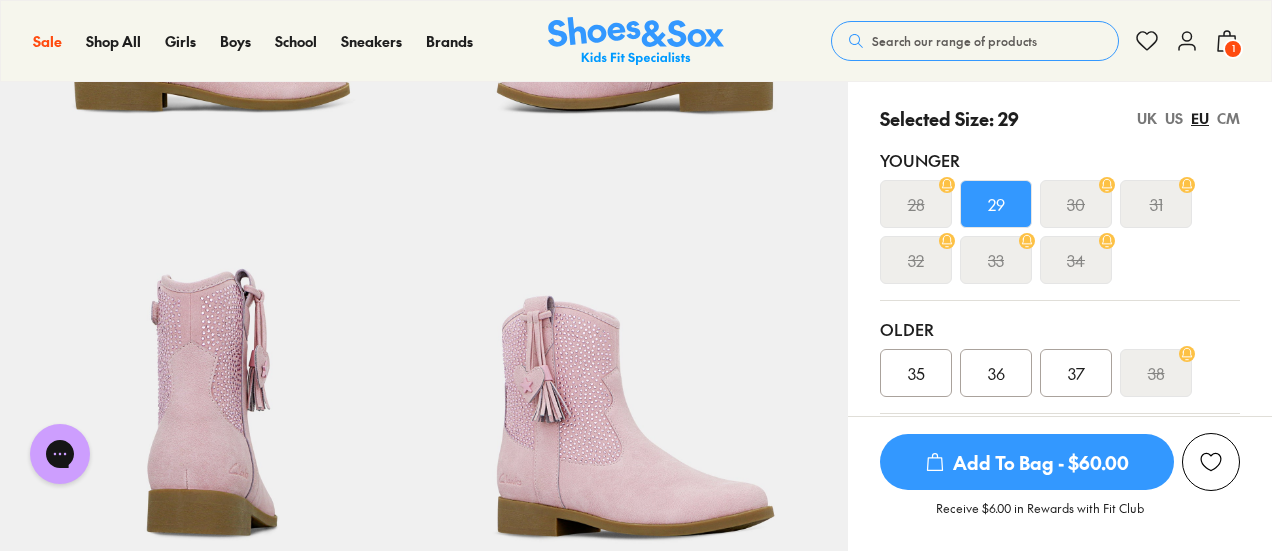 scroll, scrollTop: 289, scrollLeft: 0, axis: vertical 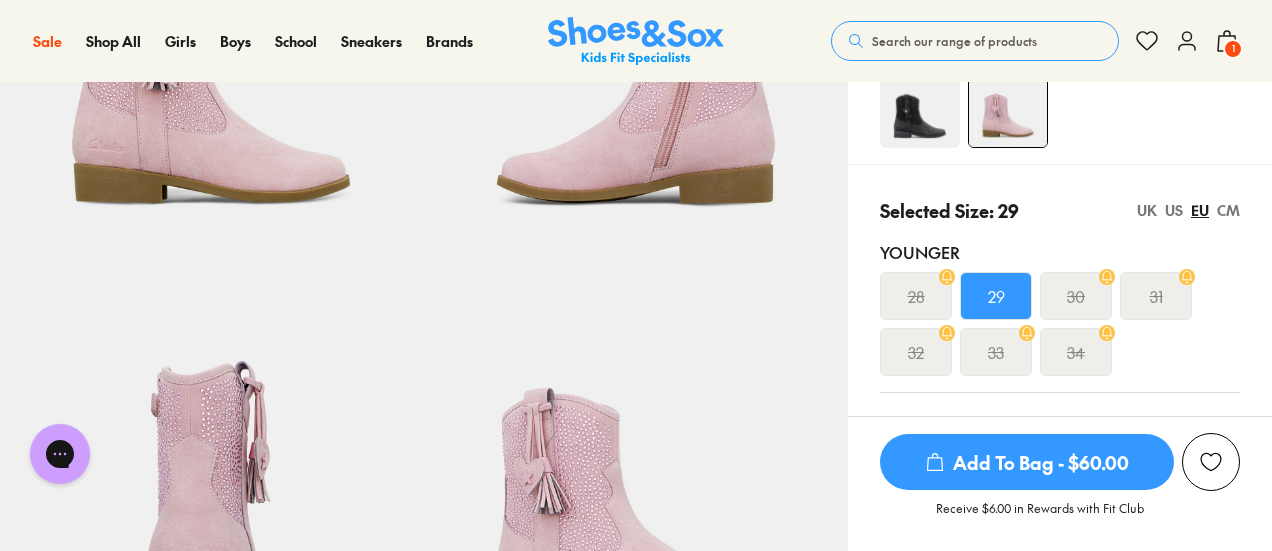 click on "Search our range of products" at bounding box center (954, 41) 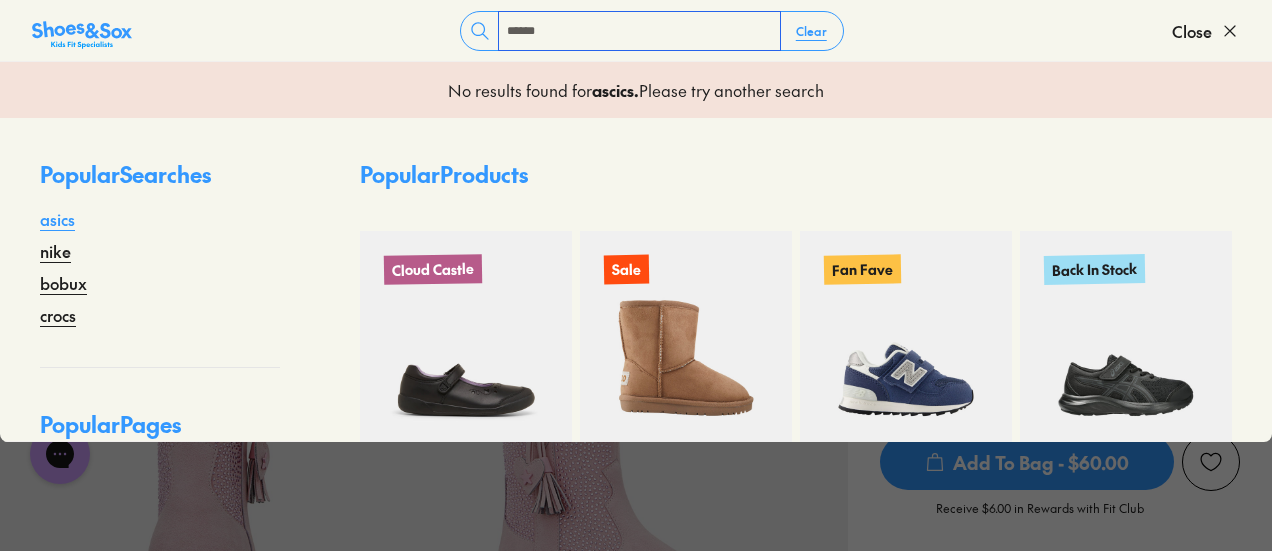 type on "******" 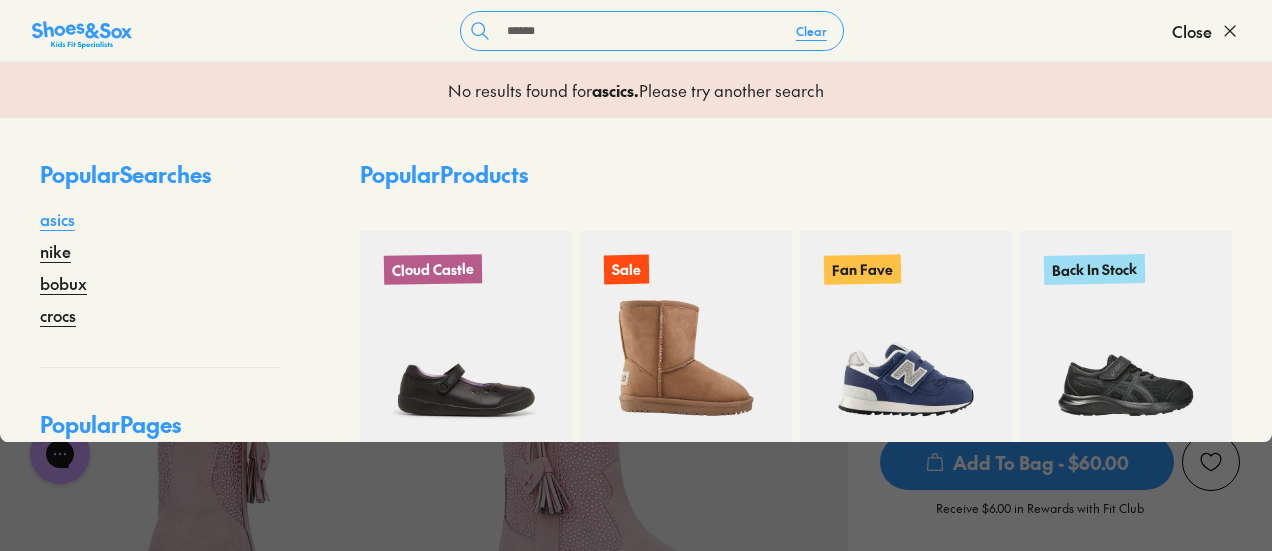 click on "asics" at bounding box center (57, 219) 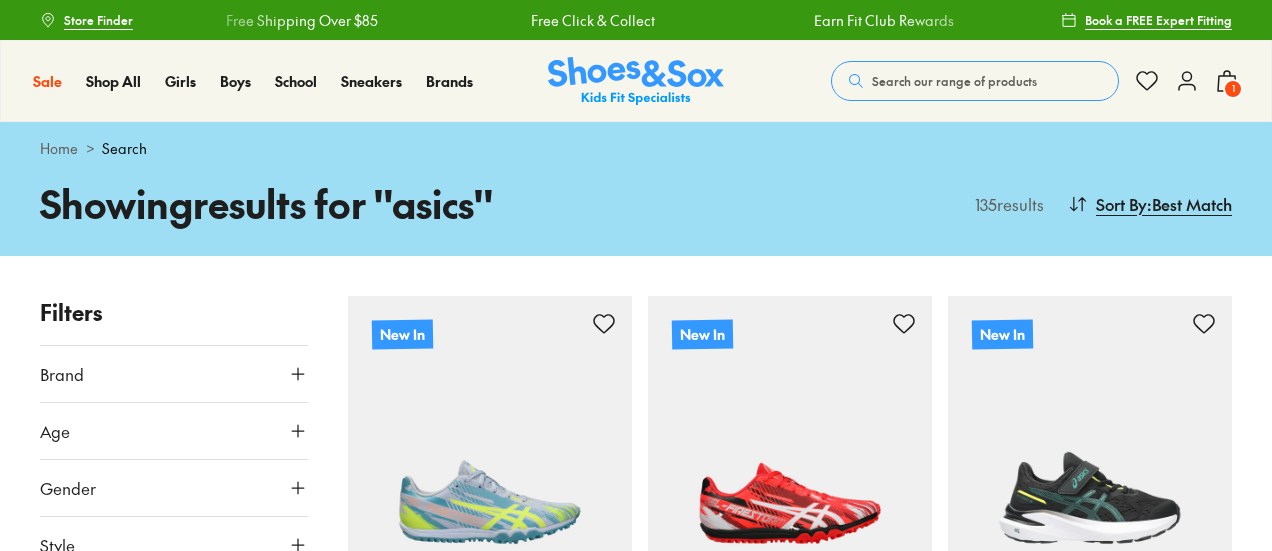 scroll, scrollTop: 40, scrollLeft: 0, axis: vertical 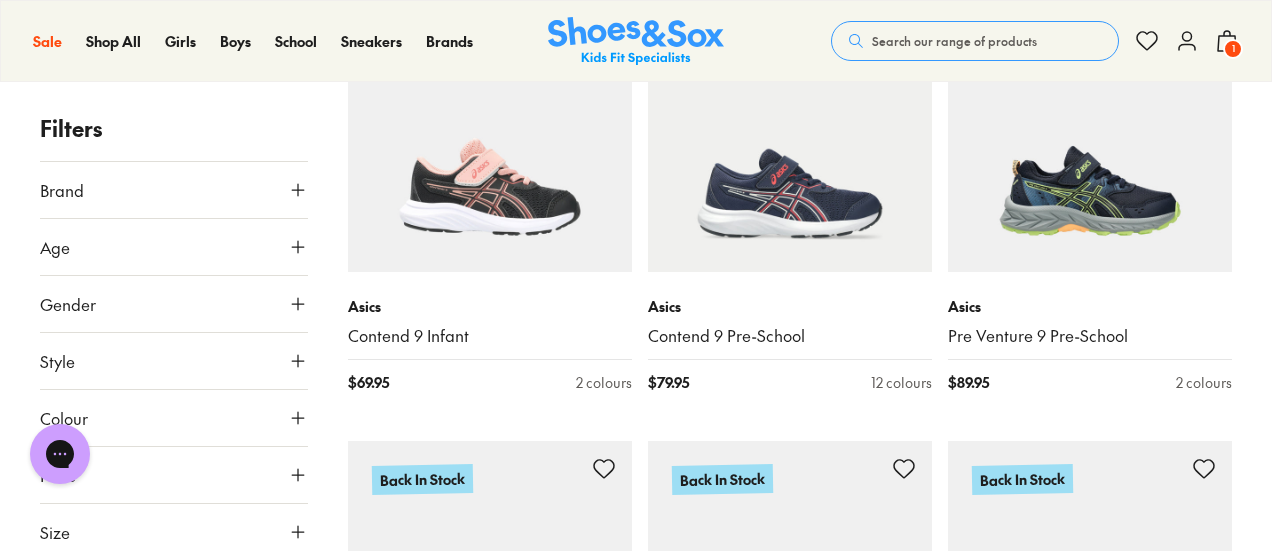 click 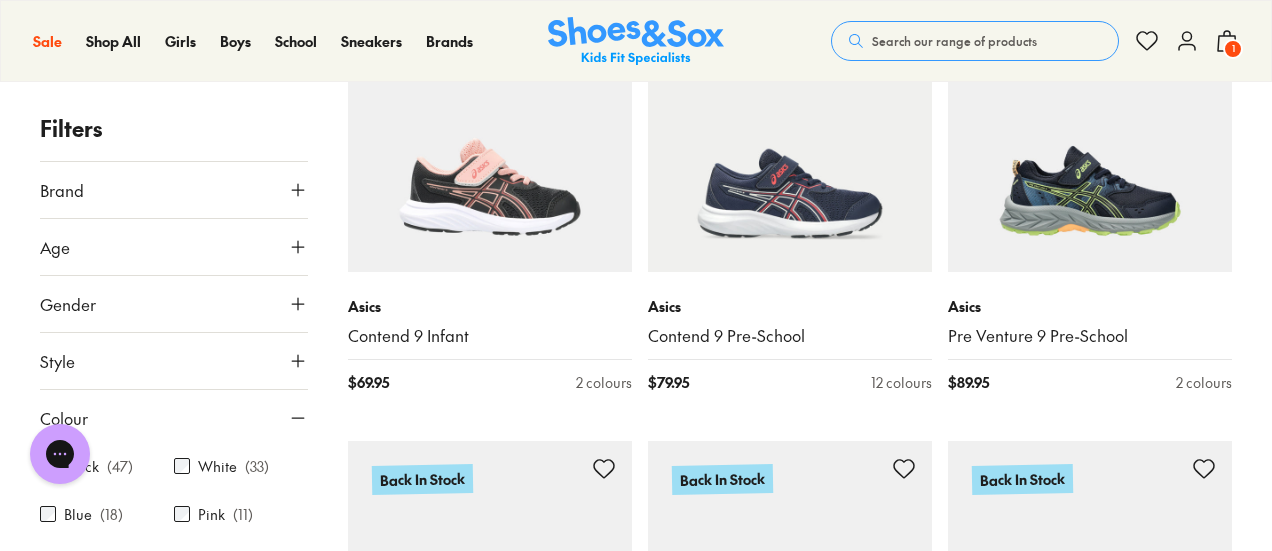 scroll, scrollTop: 25, scrollLeft: 0, axis: vertical 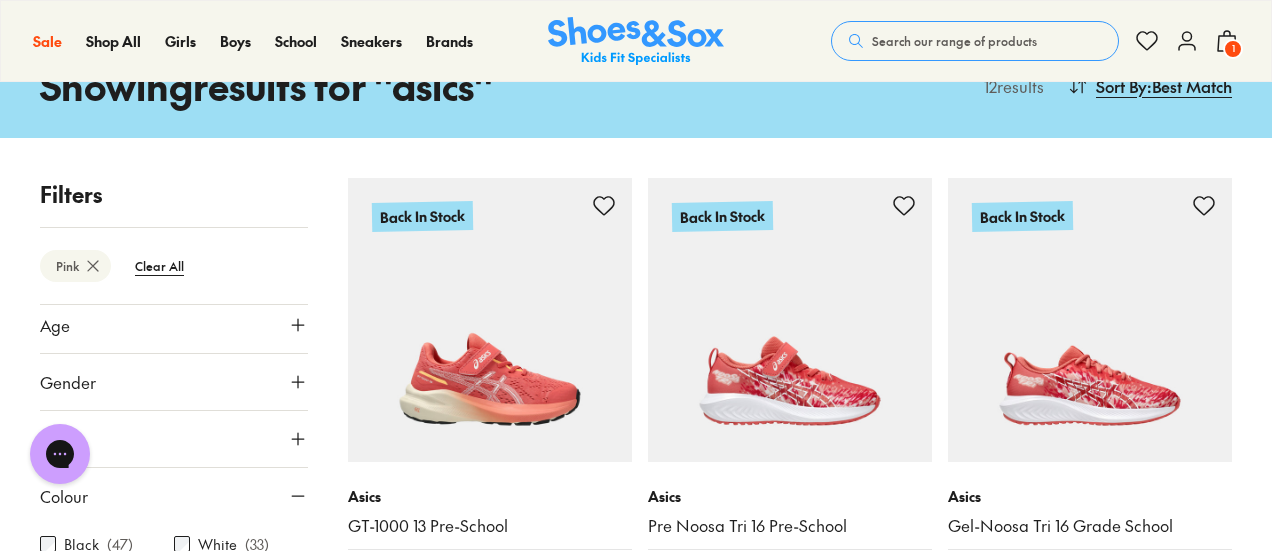 click on "Filters Pink   Clear All Brand Asics ( 11 ) Age Senior ( 6 ) Youth ( 4 ) Infant/Toddler ( 1 ) Adult Gender All Boys Girls Unisex Style Sport ( 11 ) Sneakers Colour Black ( 47 ) White ( 33 ) Blue ( 18 ) Pink ( 11 ) Navy ( 6 ) Red ( 6 ) Purple ( 5 ) Green ( 3 ) Yellow ( 3 ) Light Blue ( 2 ) Price Min $ 55 Max $ 200 Size EU UK US 1-3 Years 21 25 26 27 3-8 Years 30 8+ Years 35 36 39 40 Back In Stock Asics GT-1000 13 Pre-School $ 109.95 3 colours Back In Stock Asics Pre Noosa Tri 16 Pre-School $ 109.95 1 colour Back In Stock Asics Gel-Noosa Tri 16 Grade School $ 119.95 1 colour Sale Asics Contend 9 Infant $ 55.00 $ 69.95 2 colours Sale Asics Contend 9 Pre-School $ 65.00 $ 79.95 7 colours Sale Asics Pre-Excite 10 Pre-School $ 80.00 $ 99.95 1 colour Sale Asics Gel-Excite 10 Grade School $ 85.00 $ 109.95 2 colours Sale Asics Contend 9 Grade School $ 70.00 $ 89.95 7 colours Sale Asics Gel-Noosa Tri 15 Grade School $ 90.00 $ 119.95 1 colour Sale Asics GT-1000 12 Grade School $ 90.00 $ 119.95 1 colour Sale Asics $ 70.00" at bounding box center (636, 1072) 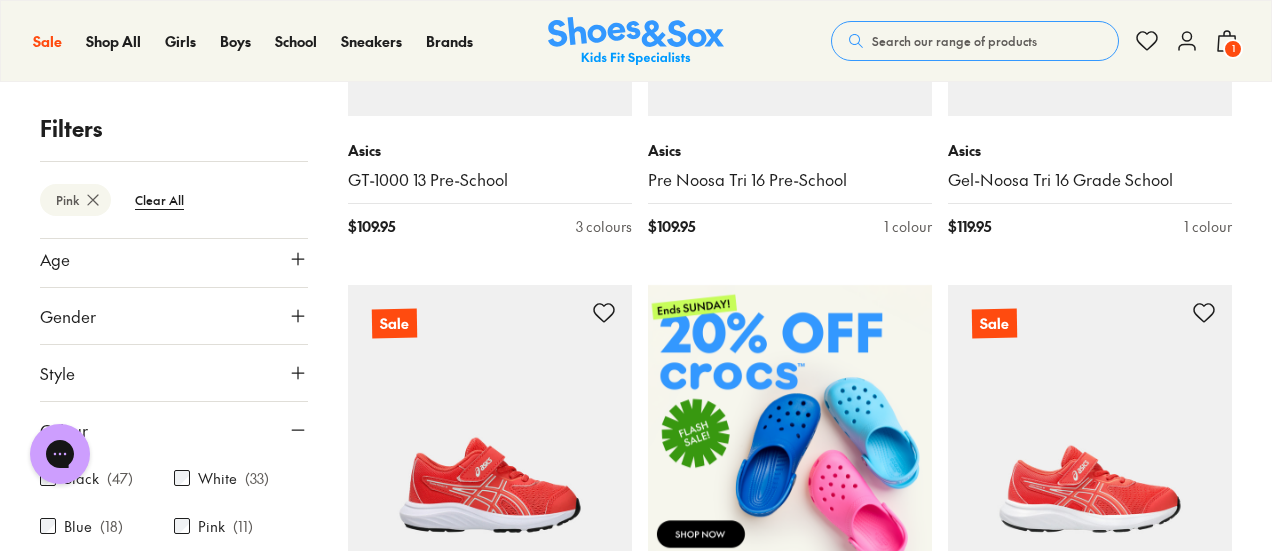 scroll, scrollTop: 600, scrollLeft: 0, axis: vertical 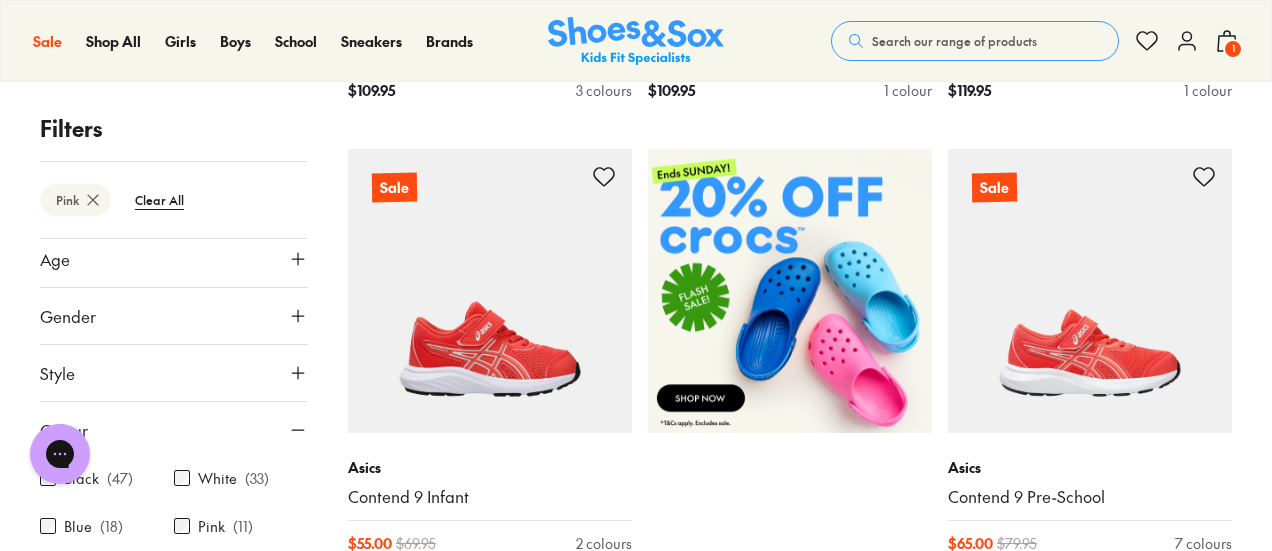 click 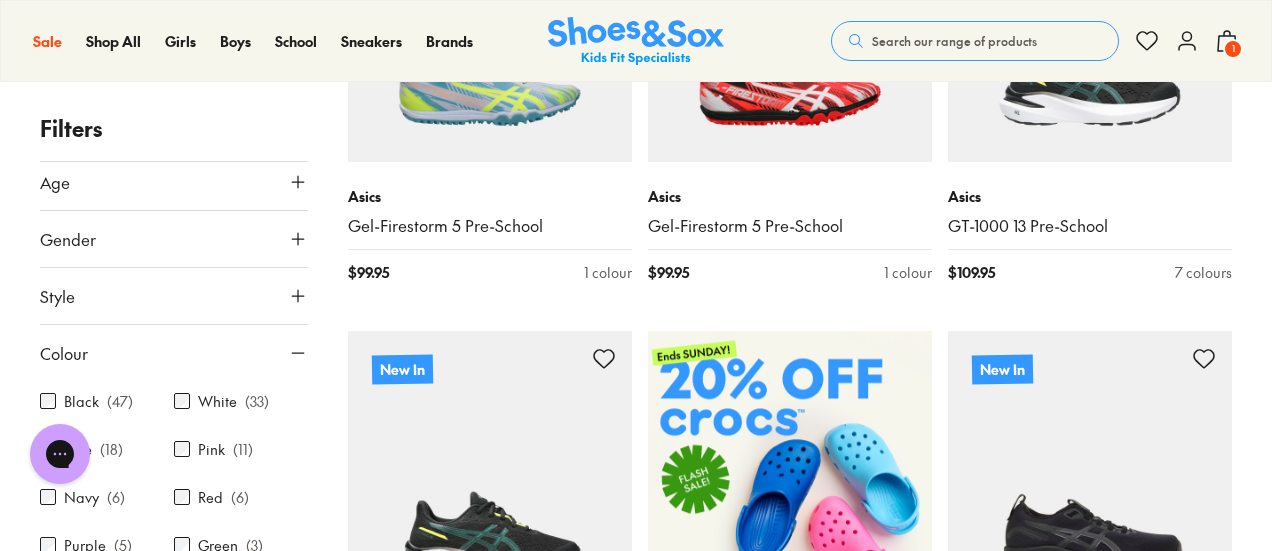 scroll, scrollTop: 480, scrollLeft: 0, axis: vertical 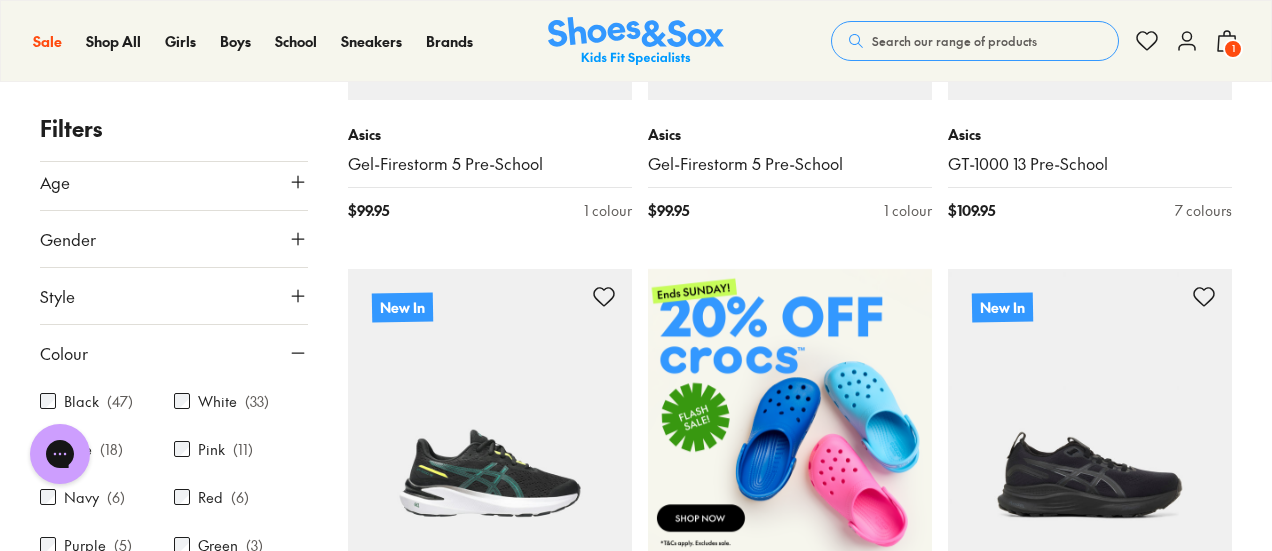 click 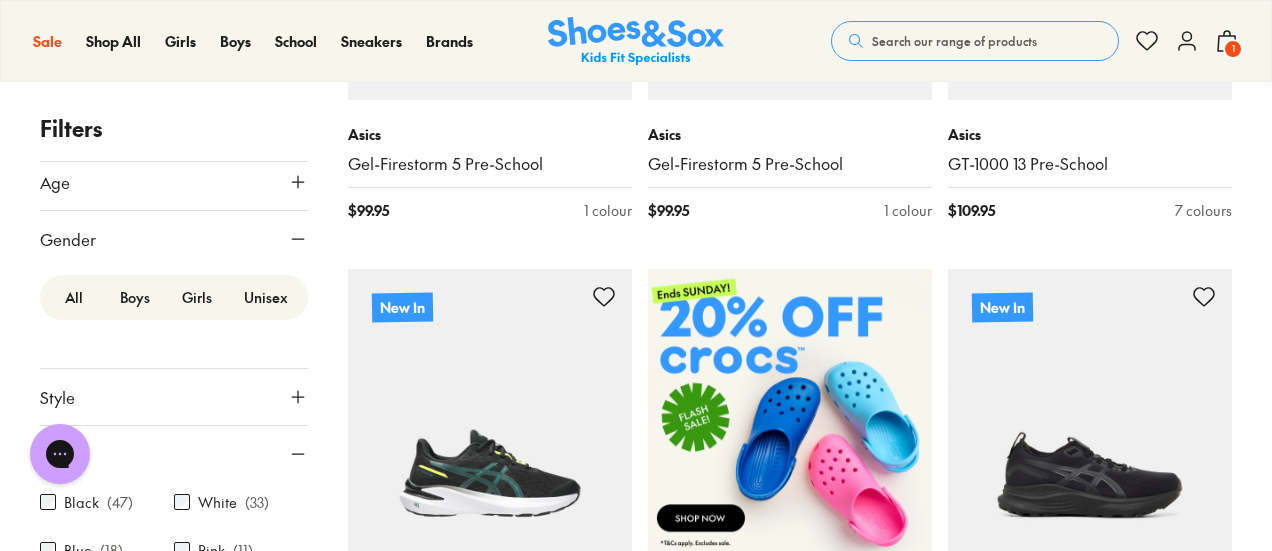 click on "Girls" at bounding box center (197, 297) 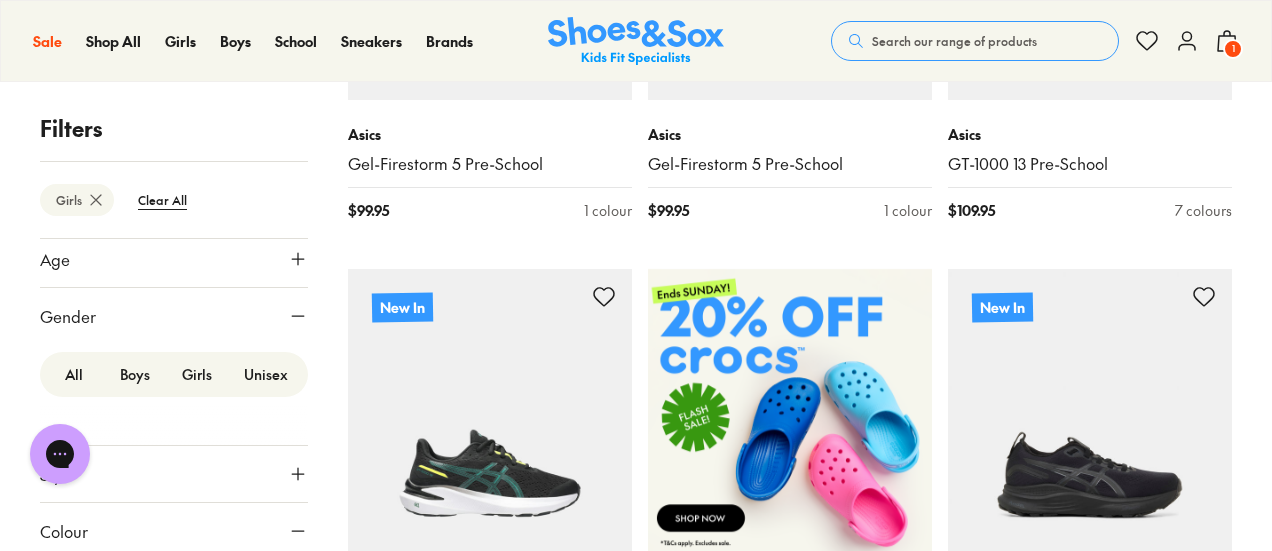 scroll, scrollTop: 156, scrollLeft: 0, axis: vertical 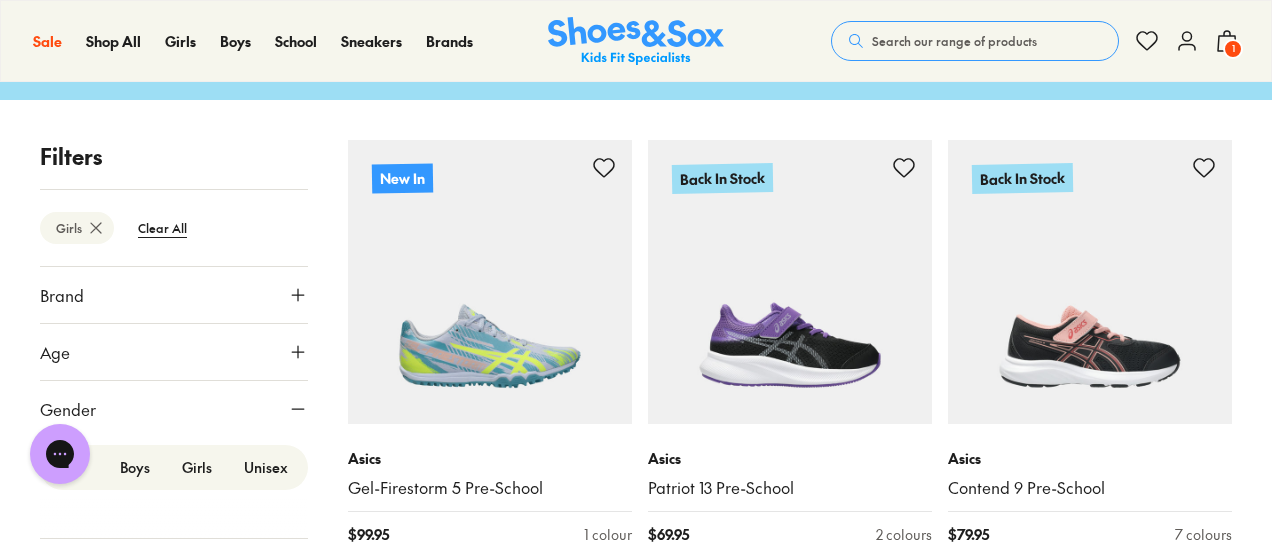 click 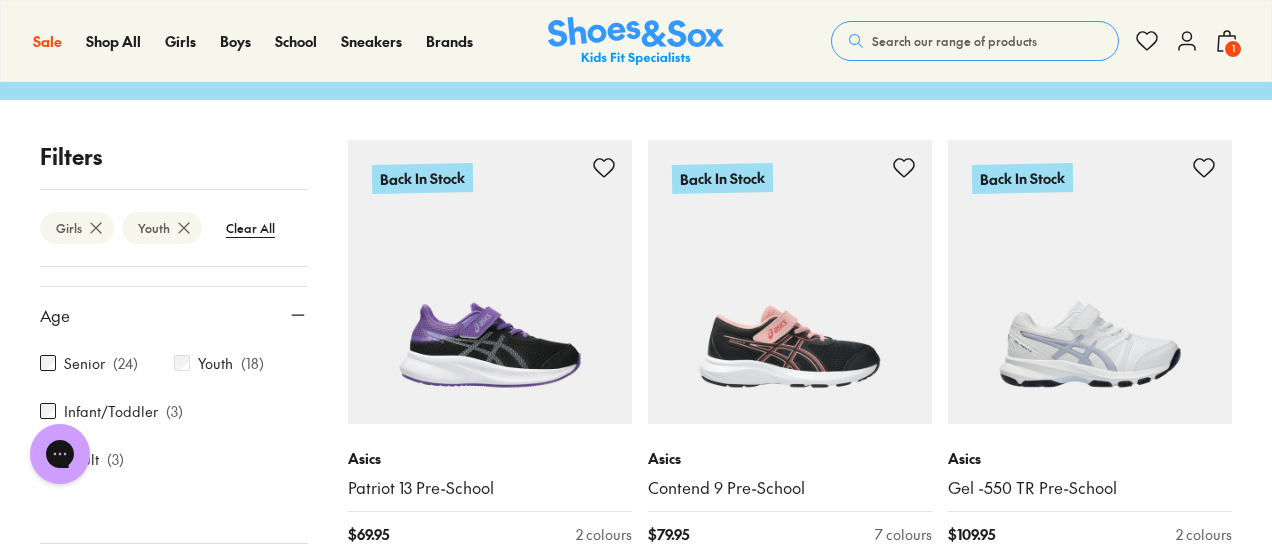 scroll, scrollTop: 40, scrollLeft: 0, axis: vertical 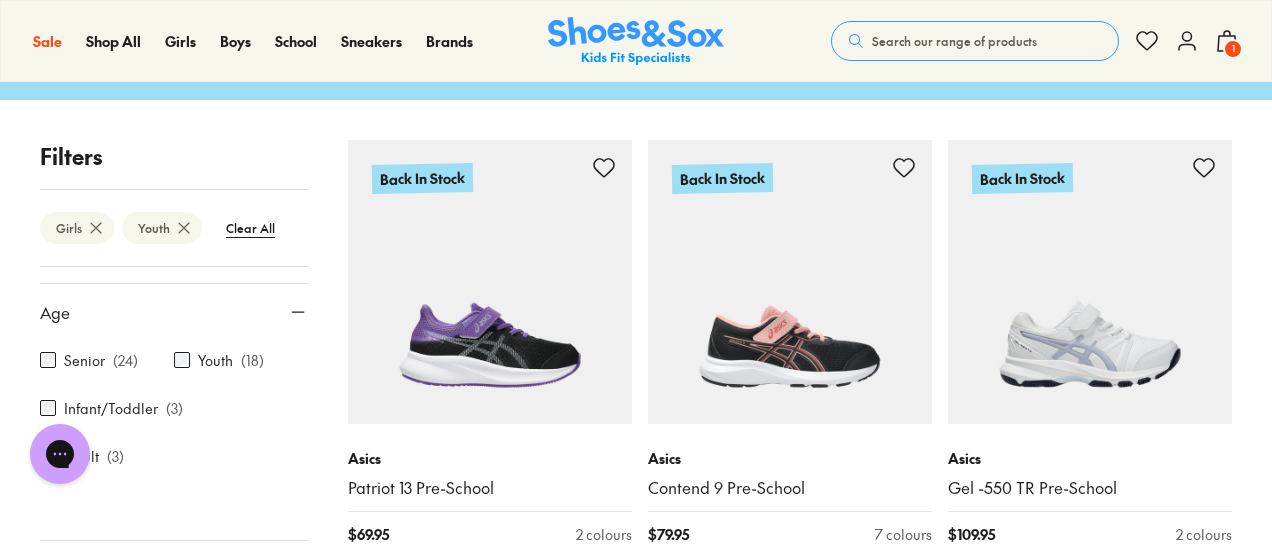 click on "Filters Girls   Youth   Clear All Brand Asics ( 18 ) Age Senior ( 24 ) Youth ( 18 ) Infant/Toddler ( 3 ) Adult ( 3 ) Gender All Boys Girls Unisex Style Sport ( 16 ) Sneakers ( 2 ) Colour Black ( 6 ) White ( 5 ) Blue ( 1 ) Pink ( 4 ) Navy Red Purple ( 2 ) Green Yellow Light Blue Price Min $ 55 Max $ 200 Size EU UK US 1-3 Years 21 25 26 27 3-8 Years 30 8+ Years 35 36 39 40 Back In Stock Asics Patriot 13 Pre-School $ 69.95 2 colours Back In Stock Asics Contend 9 Pre-School $ 79.95 7 colours Back In Stock Asics Gel -550 TR Pre-School $ 109.95 2 colours Back In Stock Asics GT-1000 13 Pre-School $ 109.95 3 colours Back In Stock Asics Contend 9 Pre-School $ 79.95 7 colours Back In Stock Asics Pre Noosa Tri 16 Pre-School $ 109.95 1 colour Back In Stock Asics GT-1000 13 Pre-School $ 109.95 3 colours Back In Stock Asics Gel-1130 Pre-School $ 109.95 2 colours Back In Stock Asics Contend 9 Pre-School $ 79.95 7 colours Asics Contend 9 Pre-School $ 79.95 7 colours Fan Fave Asics Contend 9 Pre-School $ 79.95 7 colours Asics" at bounding box center (636, 1713) 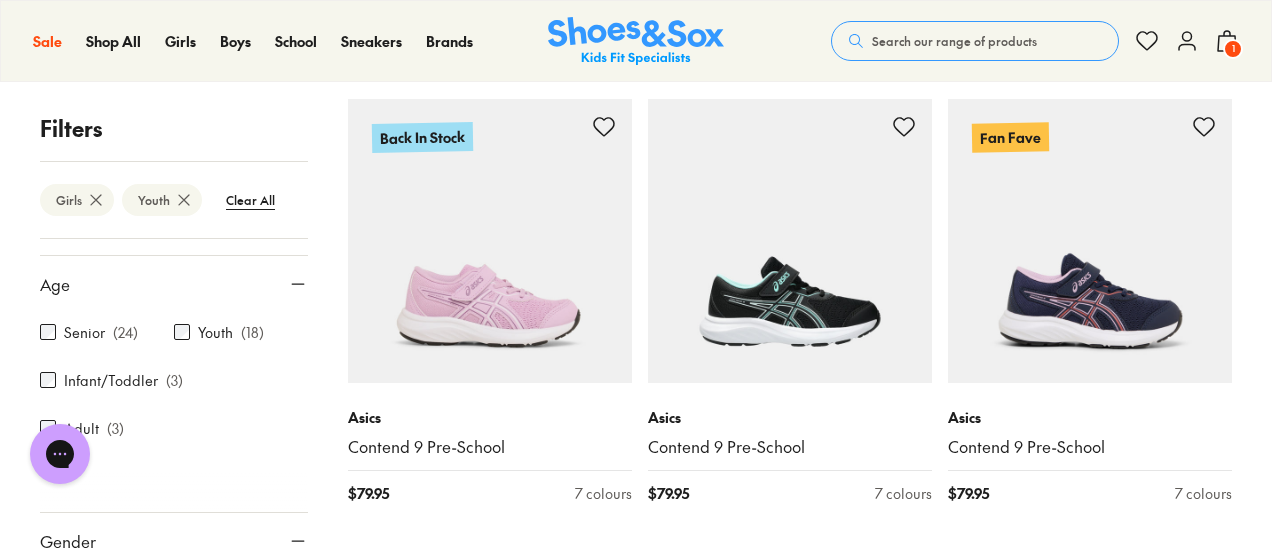 scroll, scrollTop: 1596, scrollLeft: 0, axis: vertical 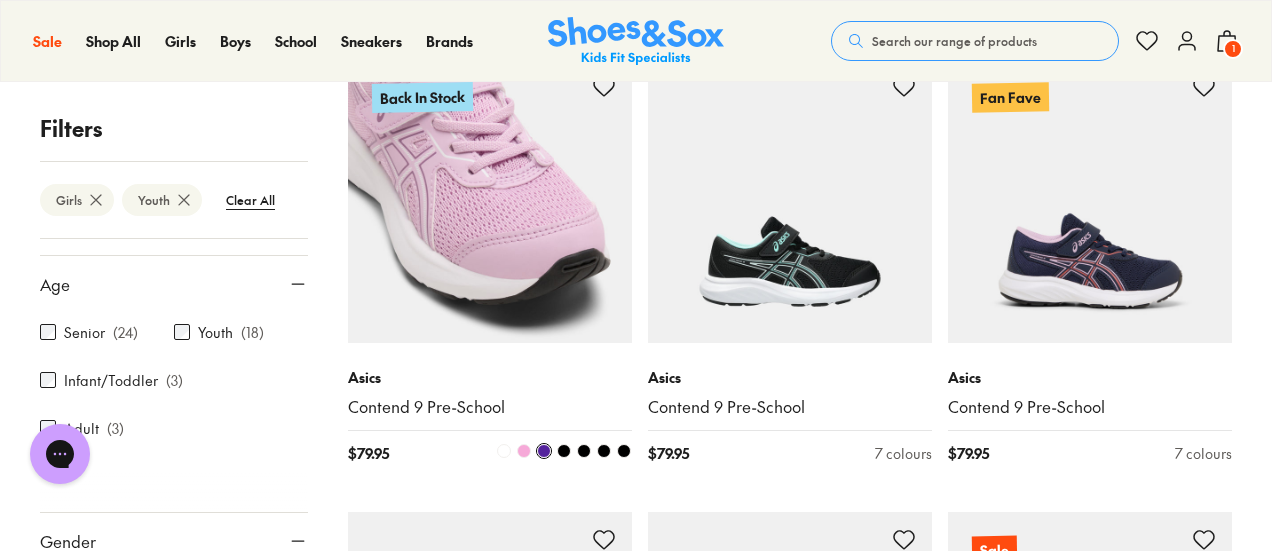click at bounding box center [490, 201] 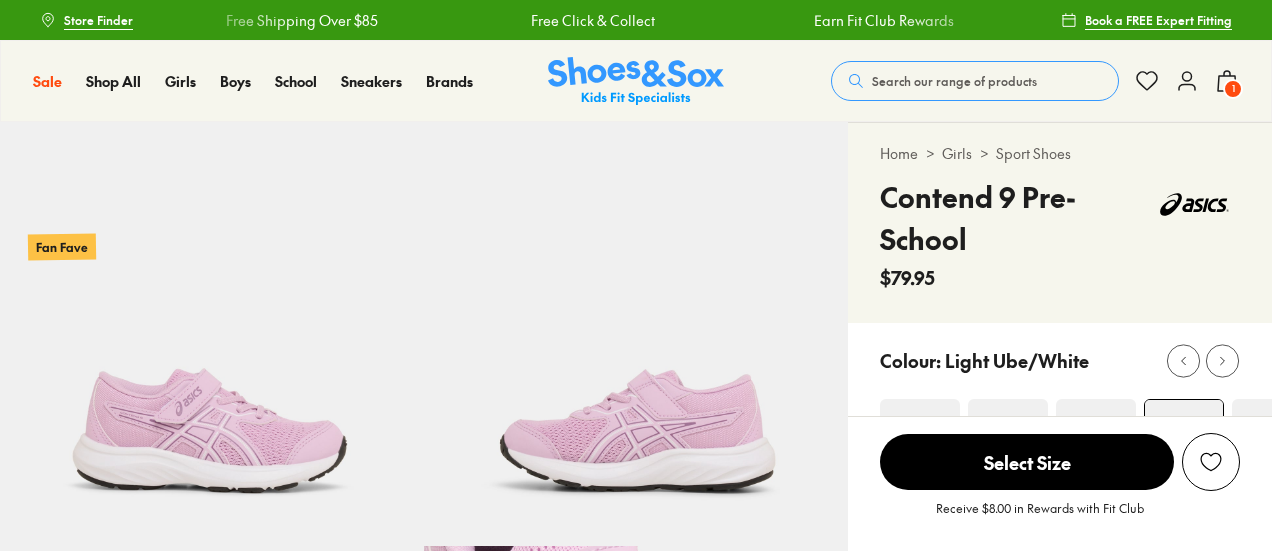 scroll, scrollTop: 0, scrollLeft: 0, axis: both 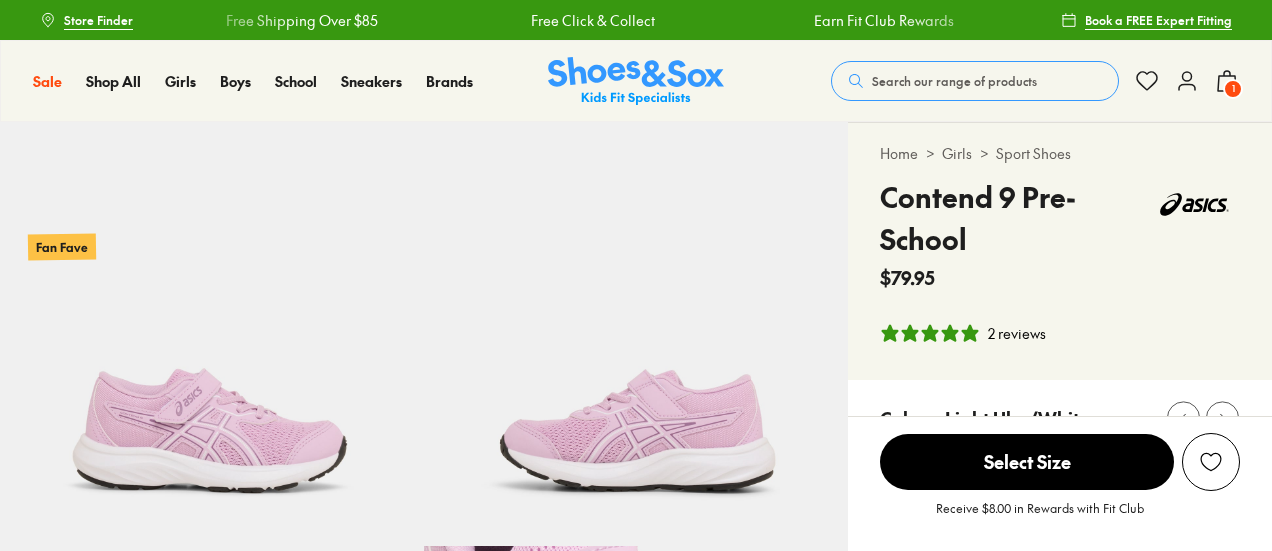 select on "*" 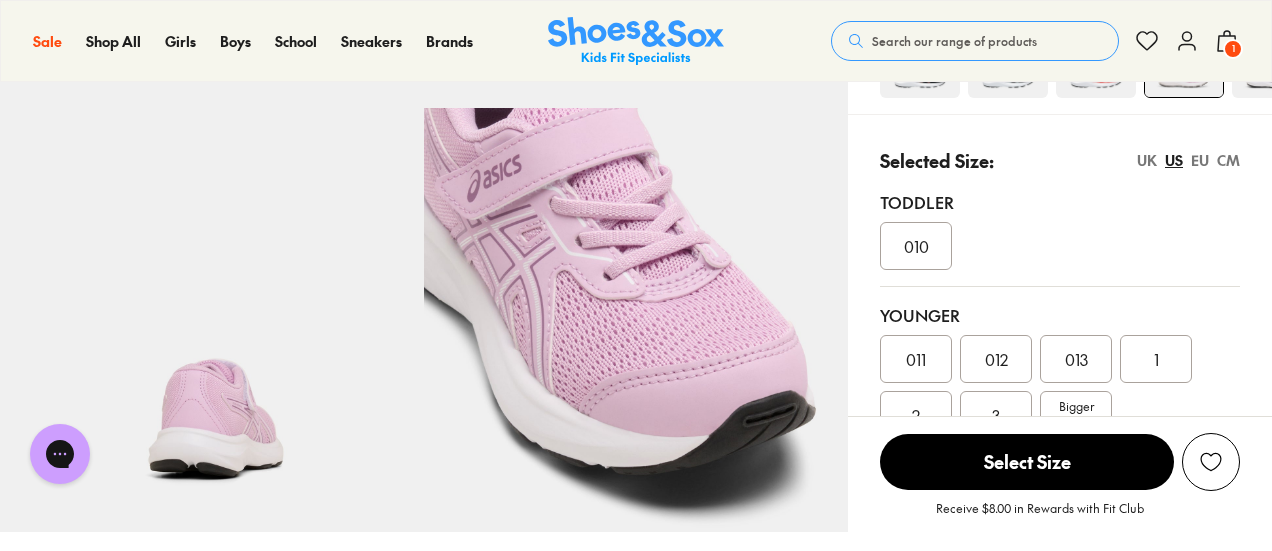 scroll, scrollTop: 440, scrollLeft: 0, axis: vertical 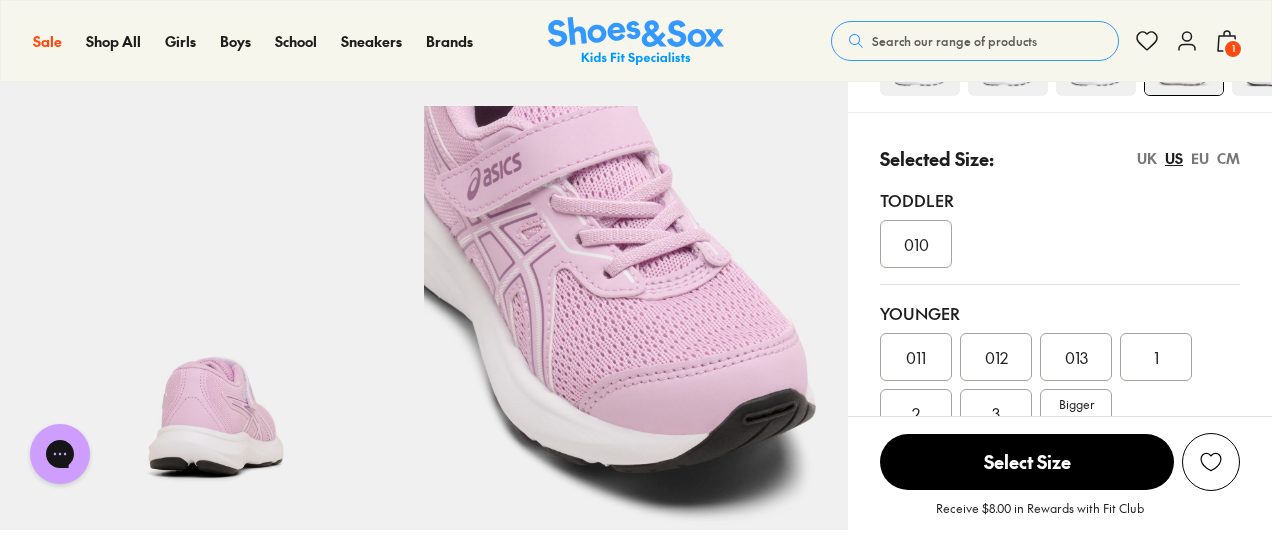 click on "011" at bounding box center [916, 357] 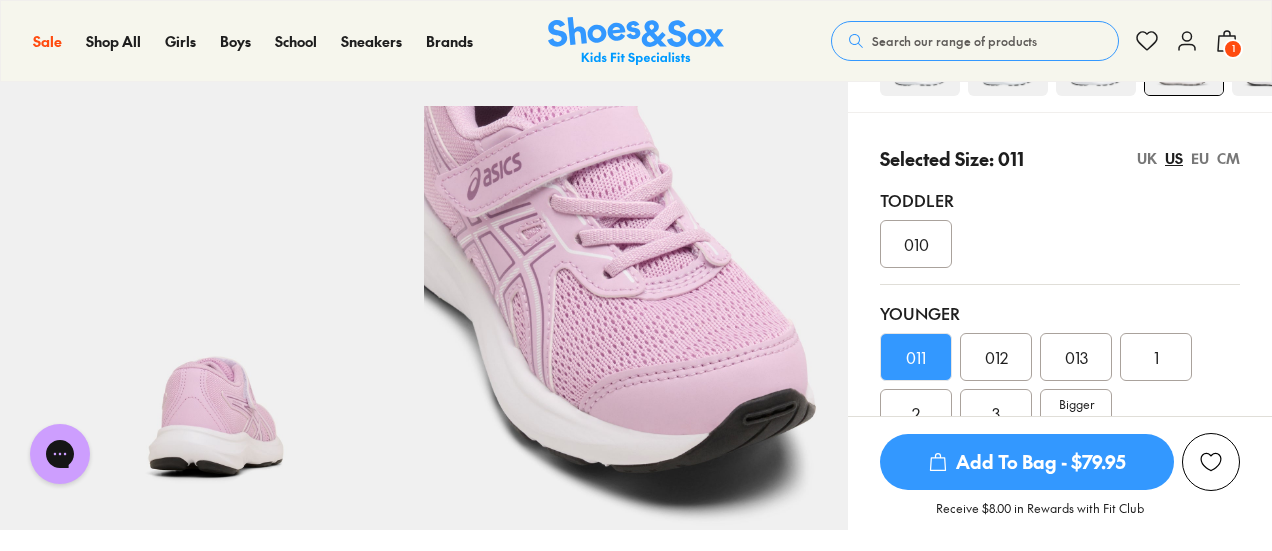 click on "Add To Bag - $79.95" at bounding box center [1027, 462] 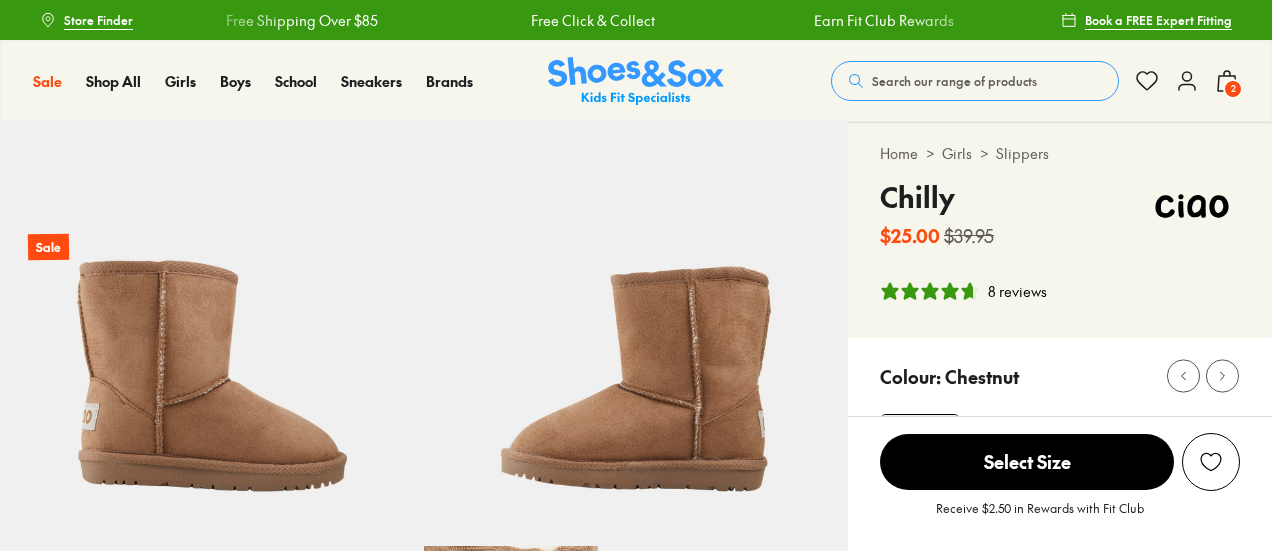 select on "*" 